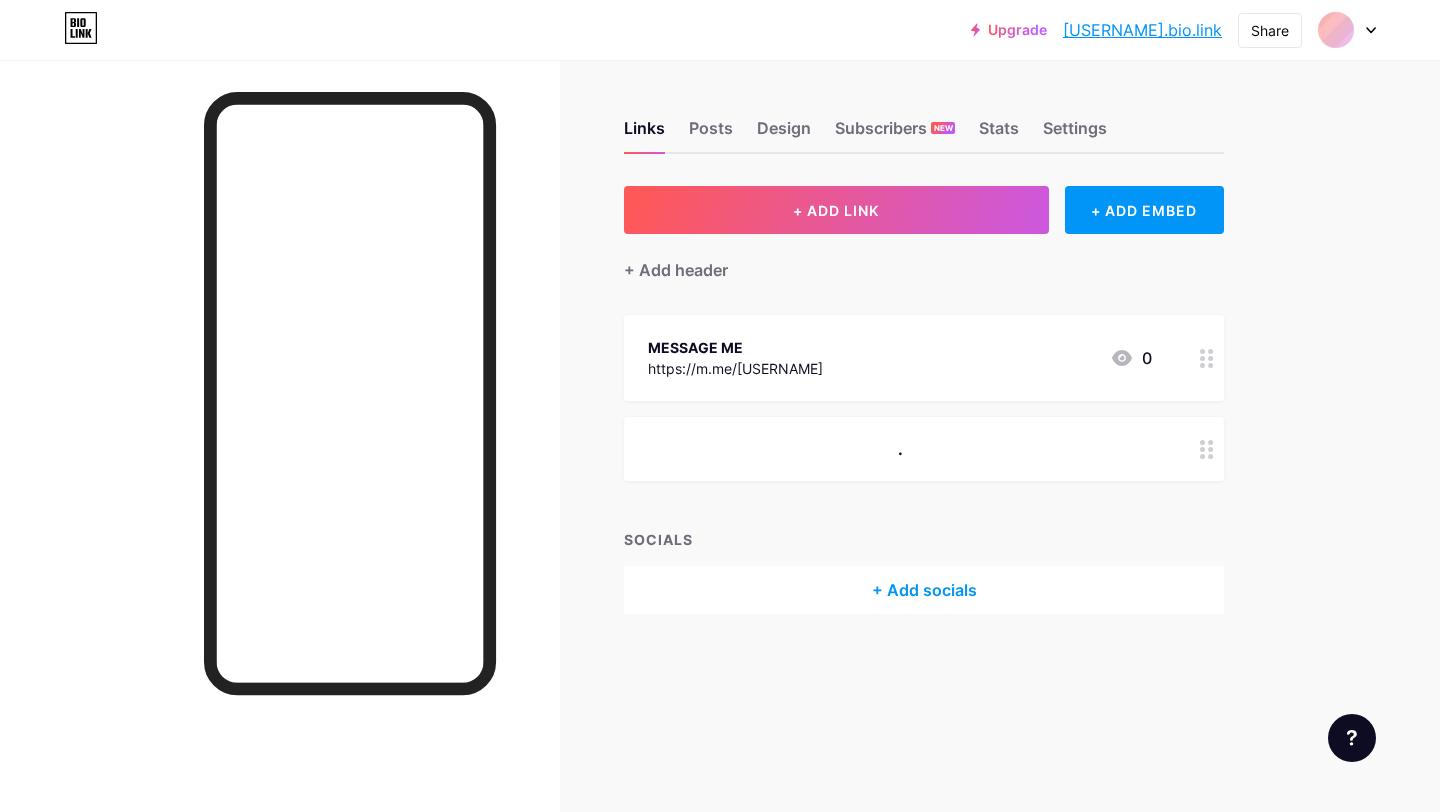 scroll, scrollTop: 0, scrollLeft: 0, axis: both 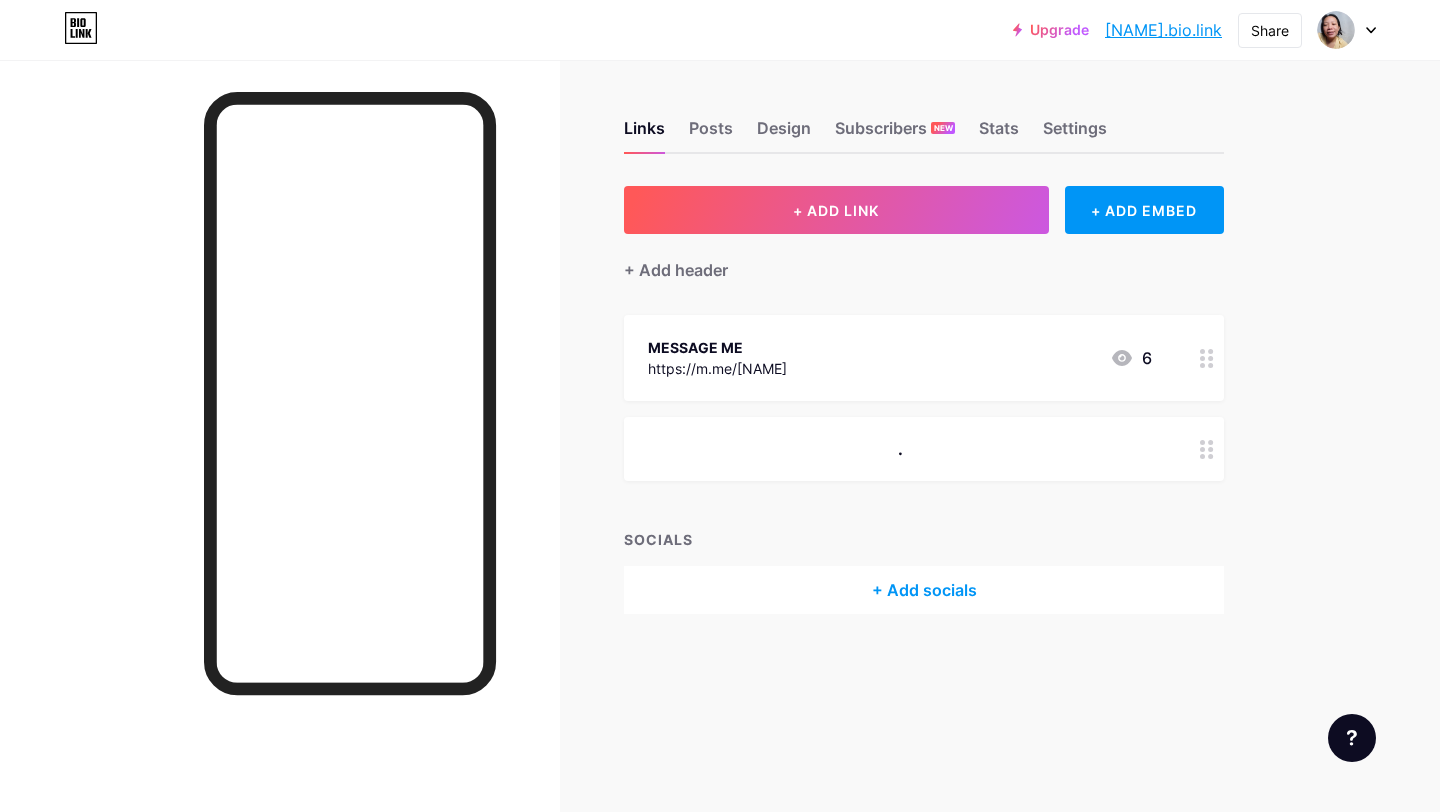 click on "Upgrade   judybalogo2.bio...   judybalogo2.bio.link   Share               Switch accounts     Judy Balogo   bio.link/judybalogo2       + Add a new page        Account settings   Logout" at bounding box center (720, 30) 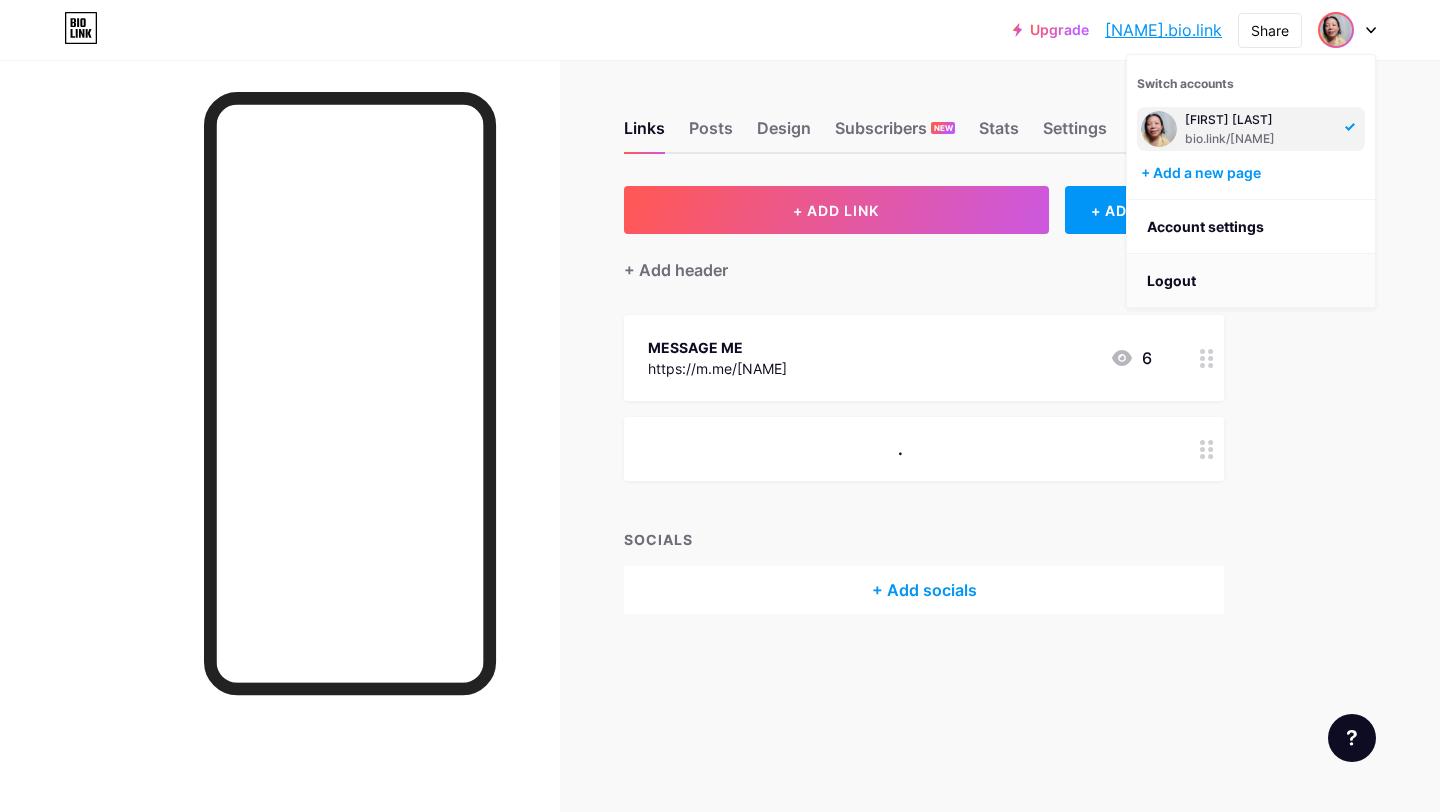 click on "Logout" at bounding box center [1251, 281] 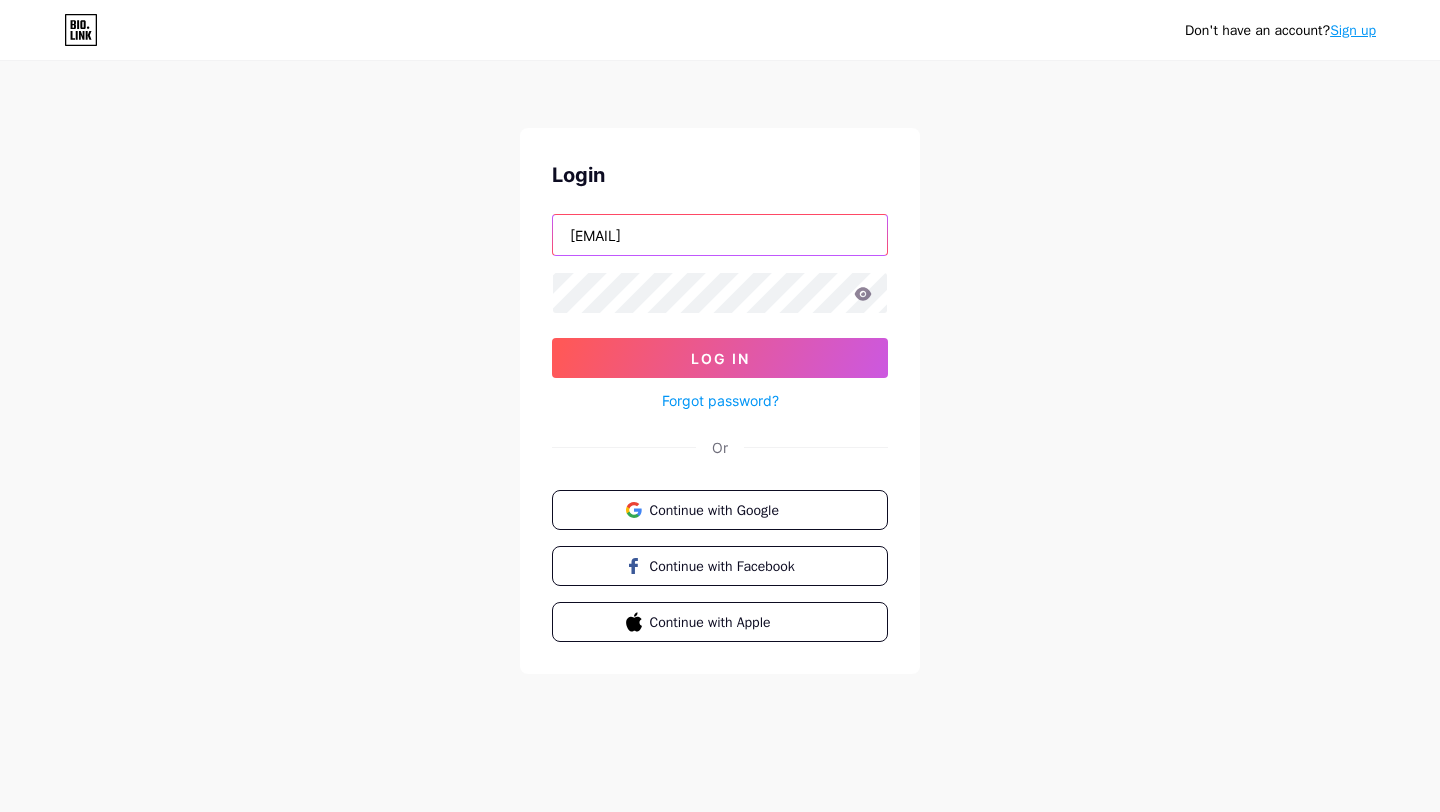 click on "jewelagems@gmail.com" at bounding box center (720, 235) 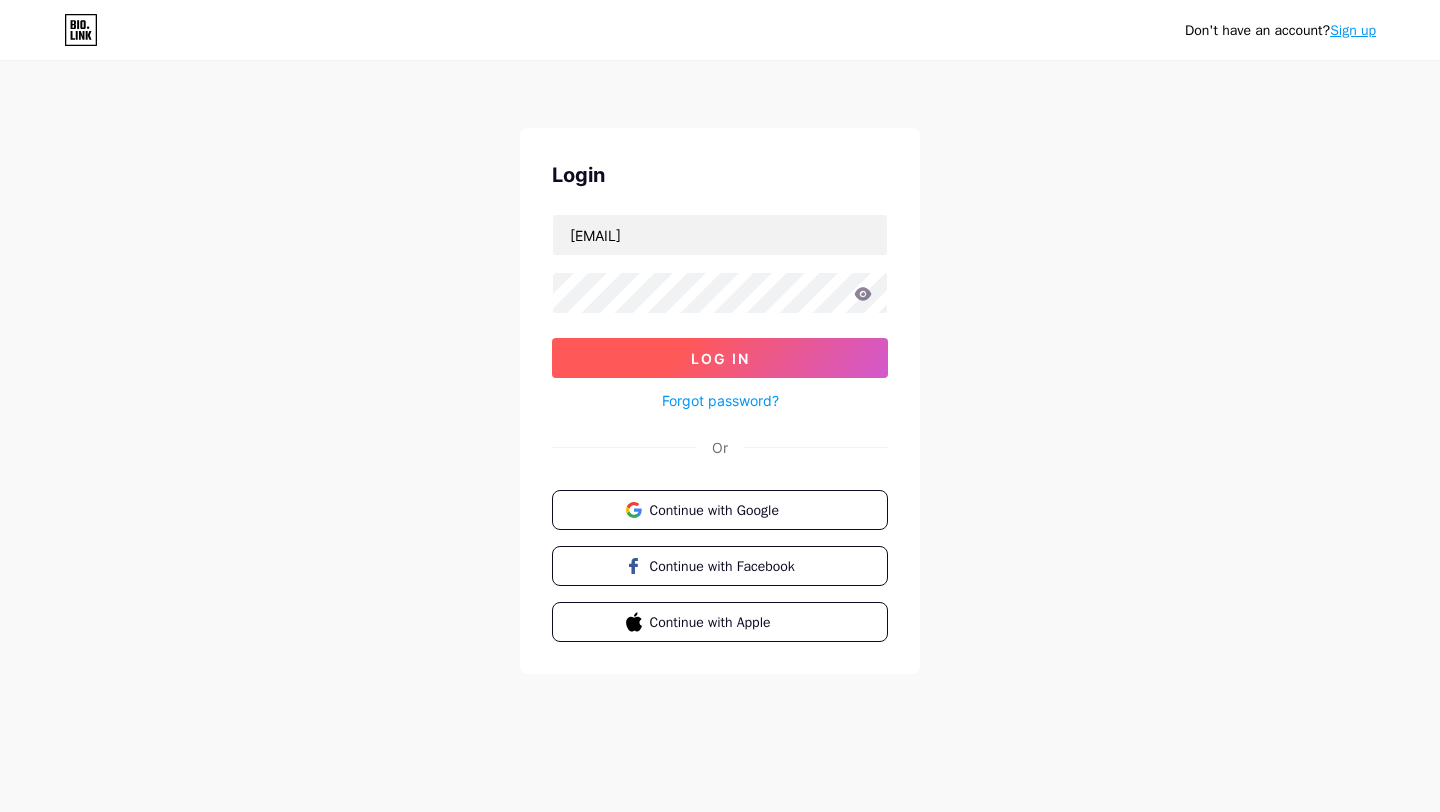 click on "Log In" at bounding box center (720, 358) 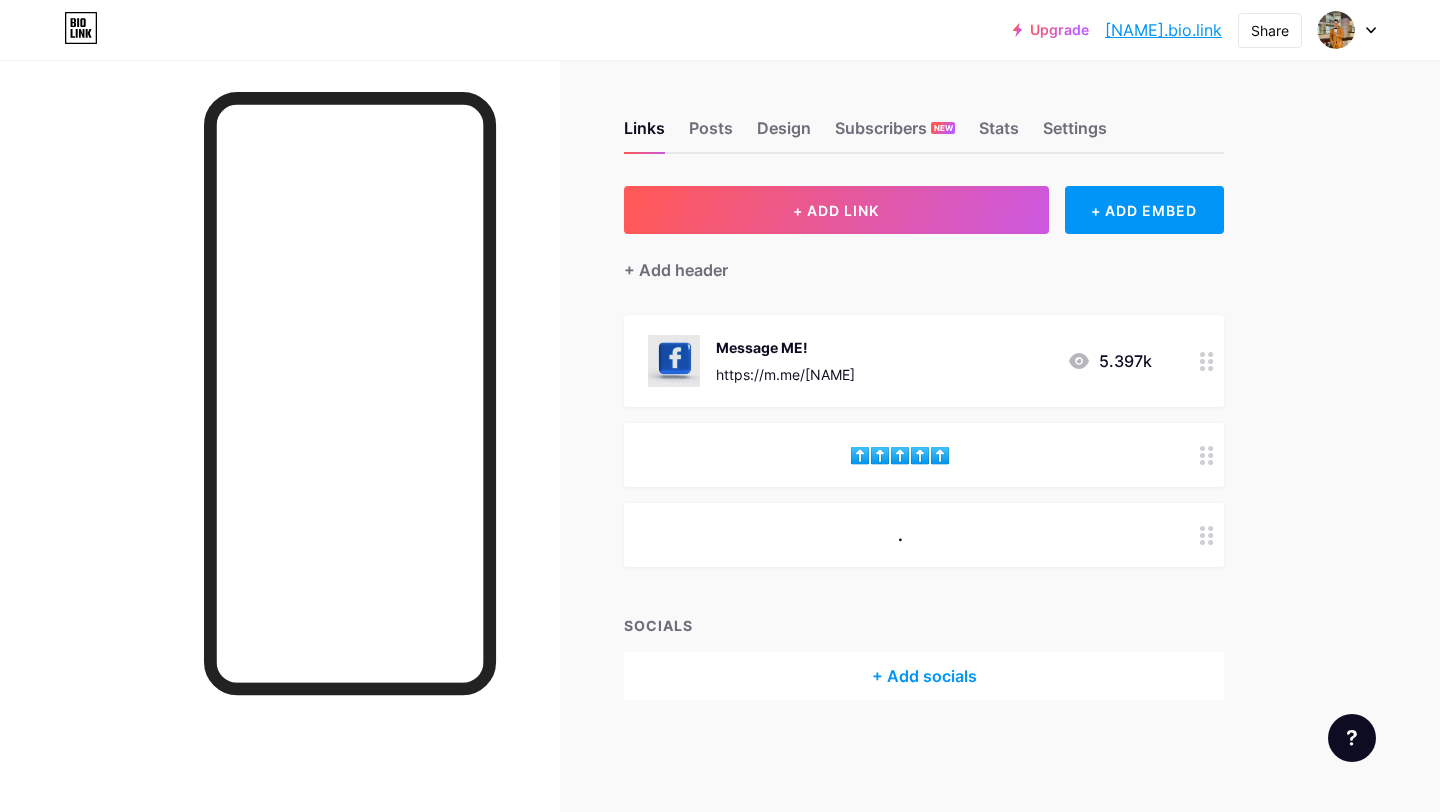 click 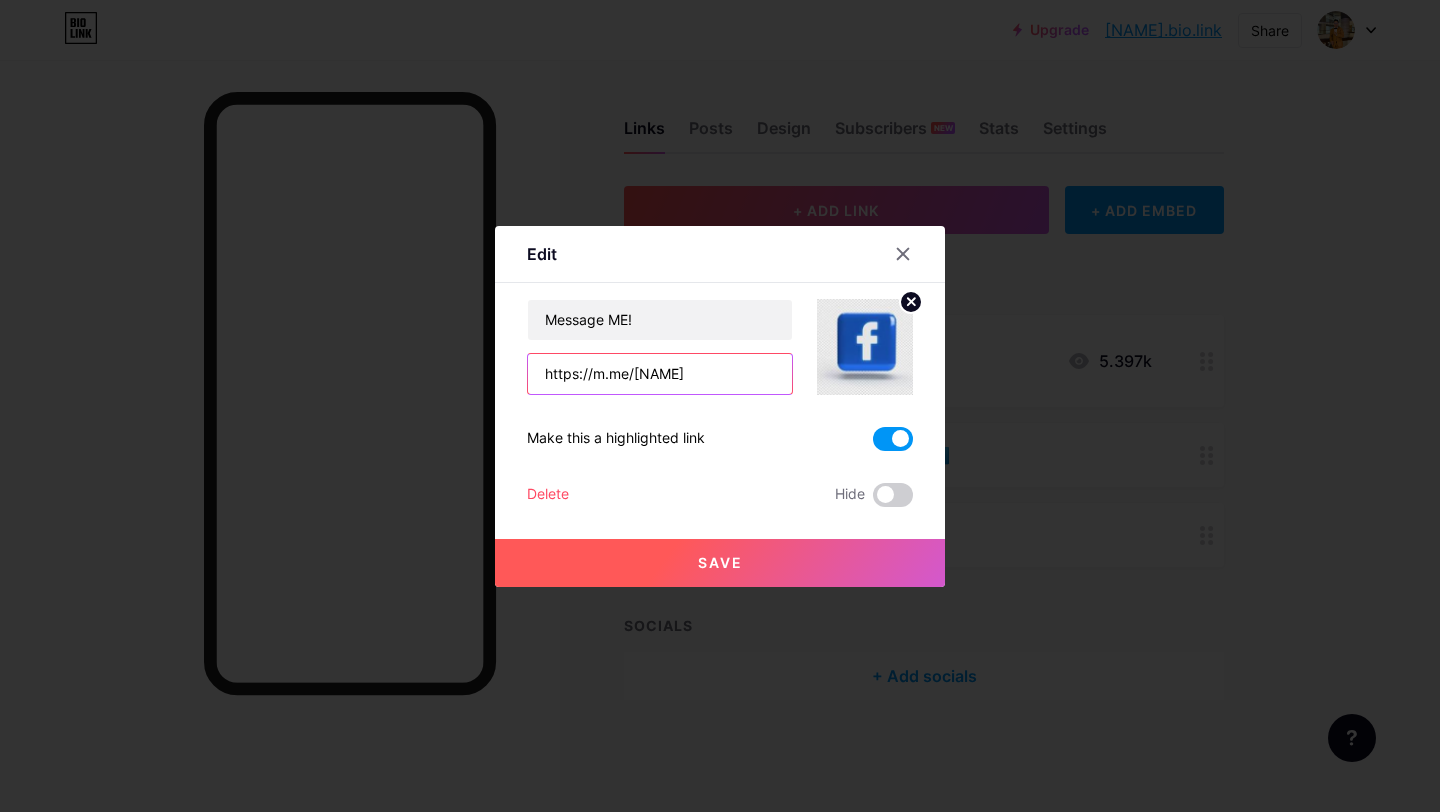 click on "https://m.me/charlestayone1" at bounding box center [660, 374] 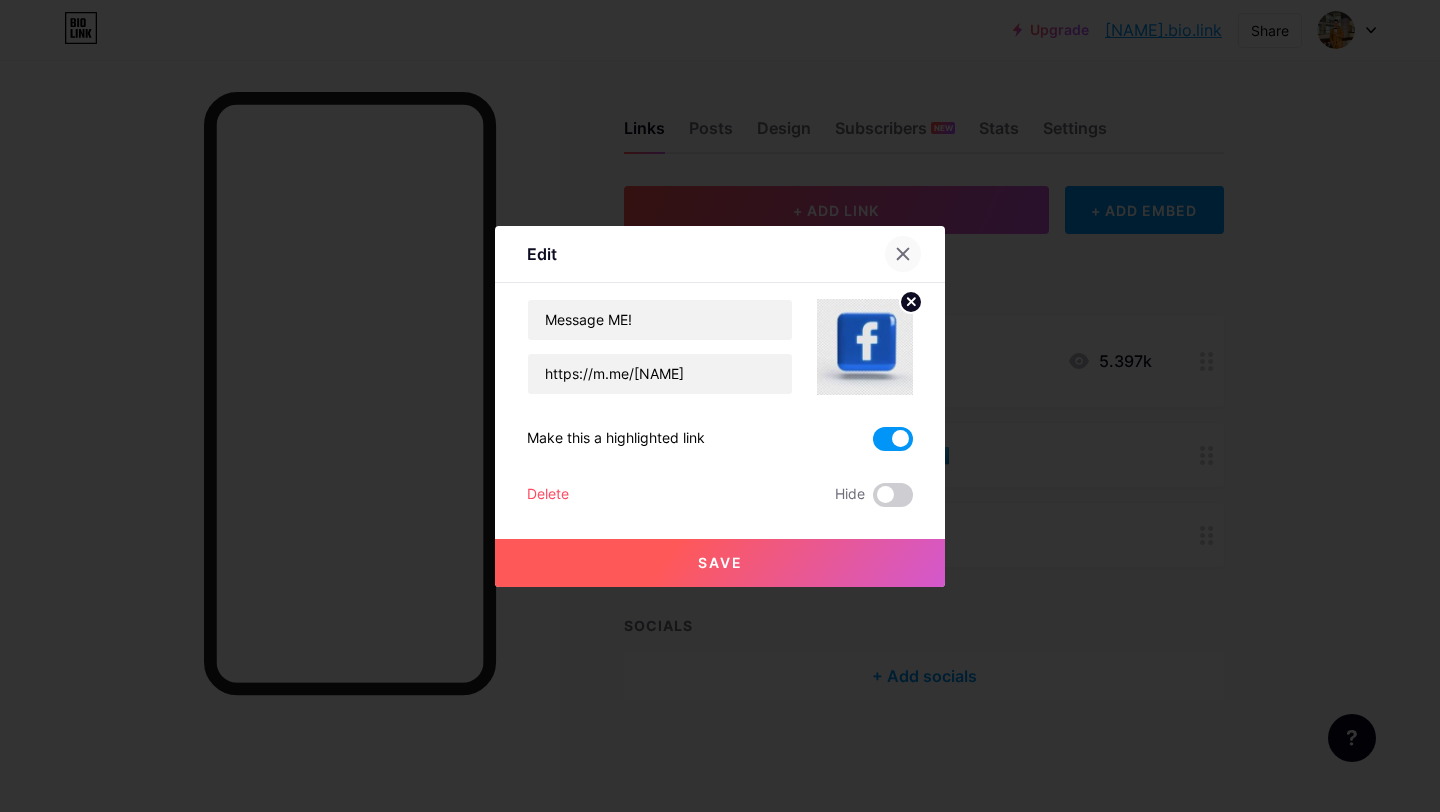 click 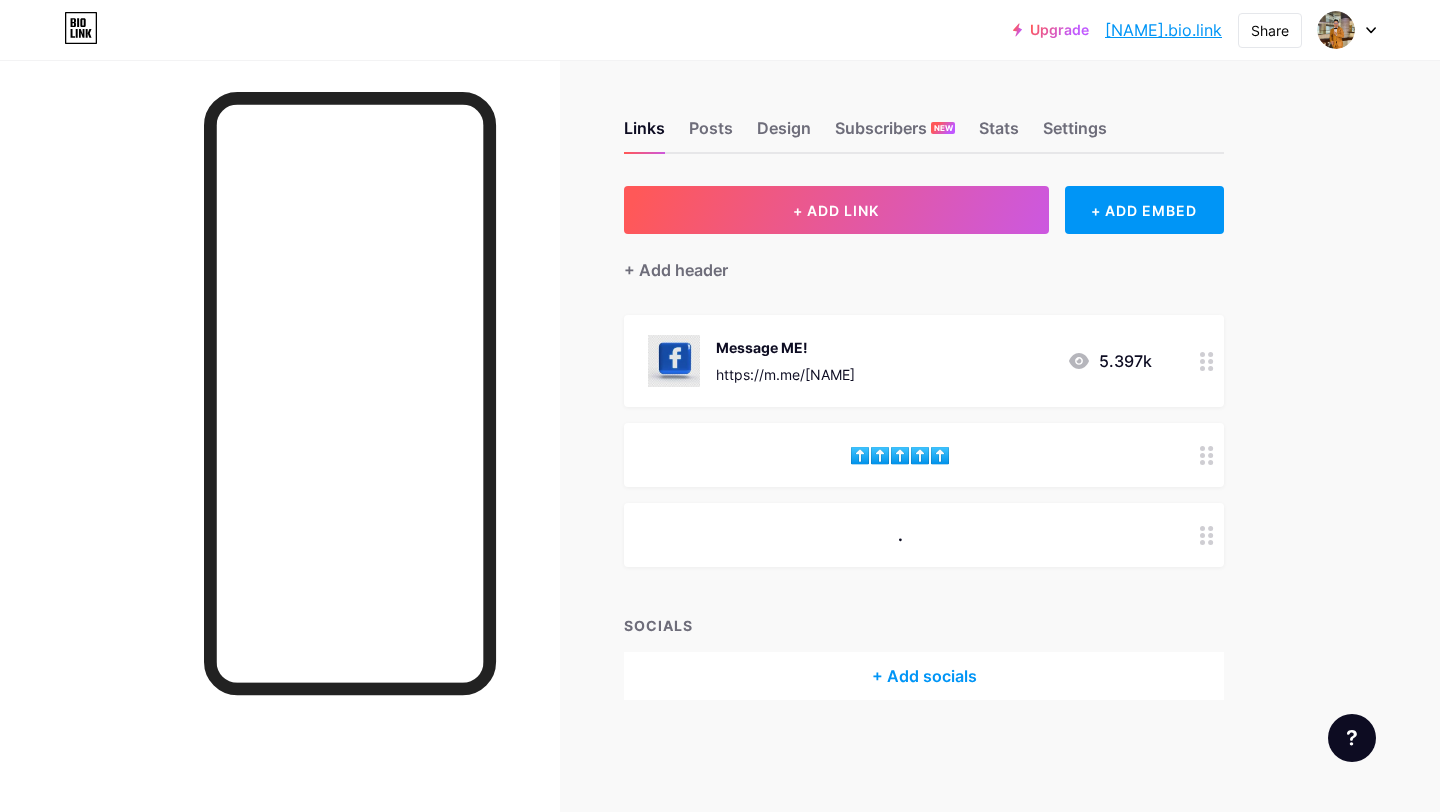 click on "Message ME!
https://m.me/charlestayone1
5.397k" at bounding box center [900, 361] 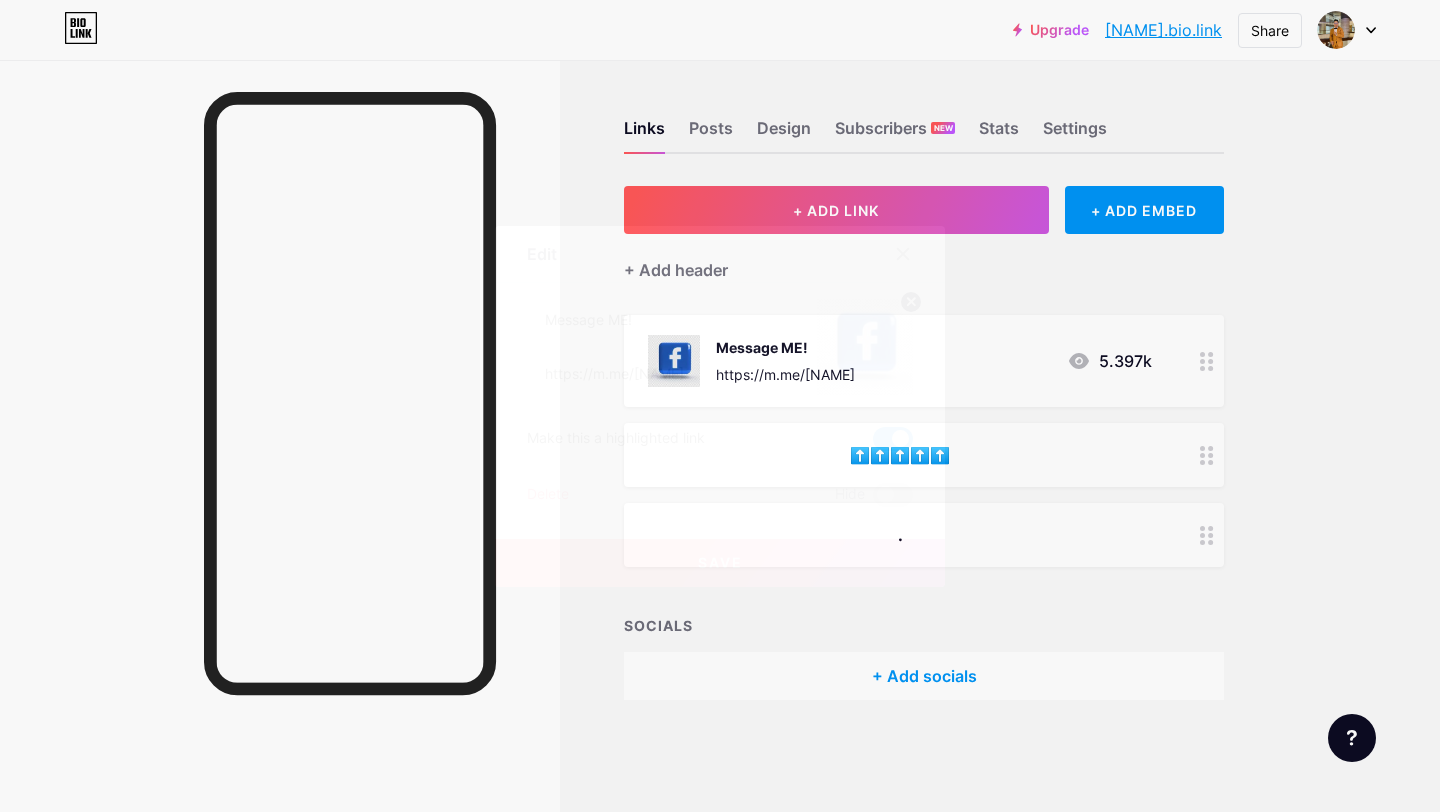 click at bounding box center [915, 254] 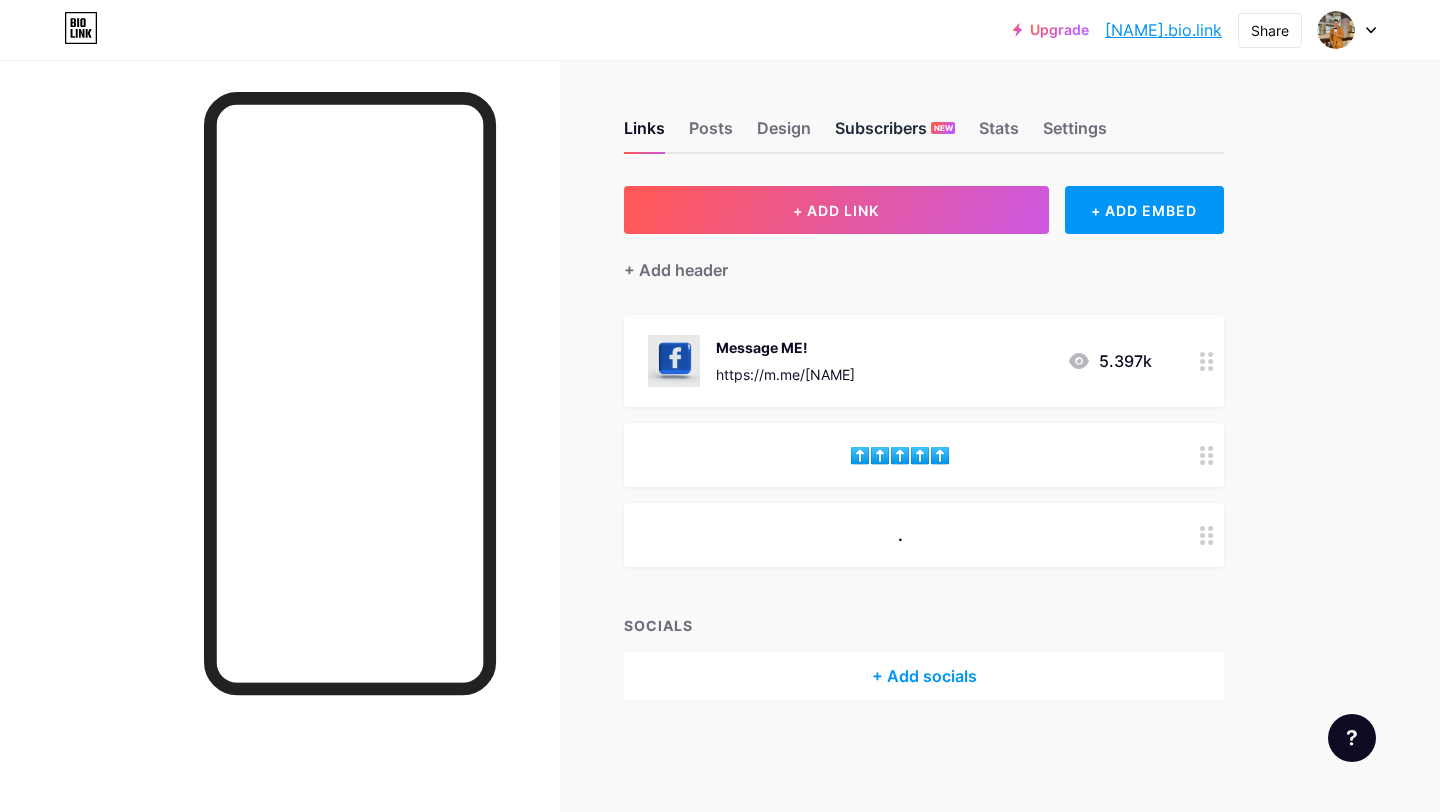 click on "Subscribers
NEW" at bounding box center (895, 134) 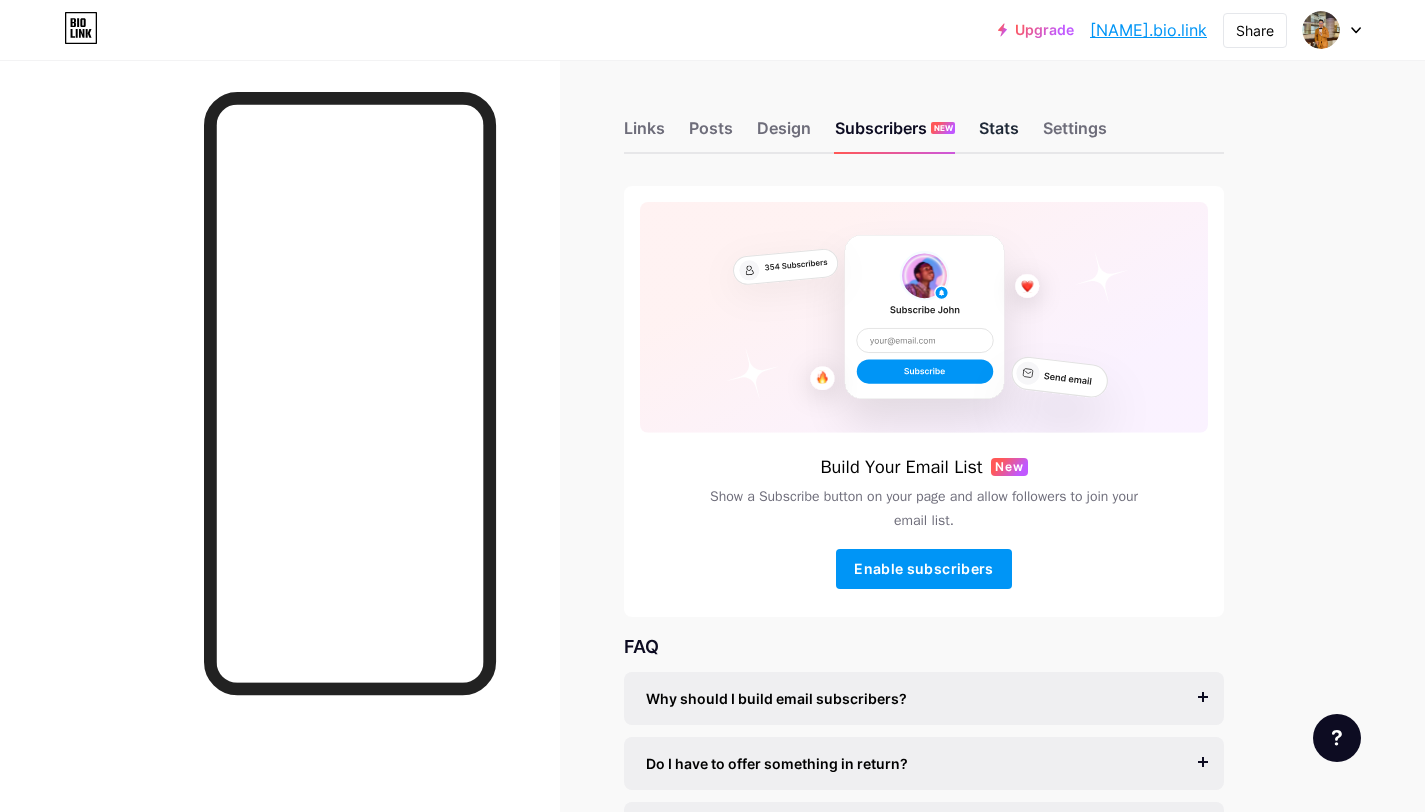 click on "Stats" at bounding box center [999, 134] 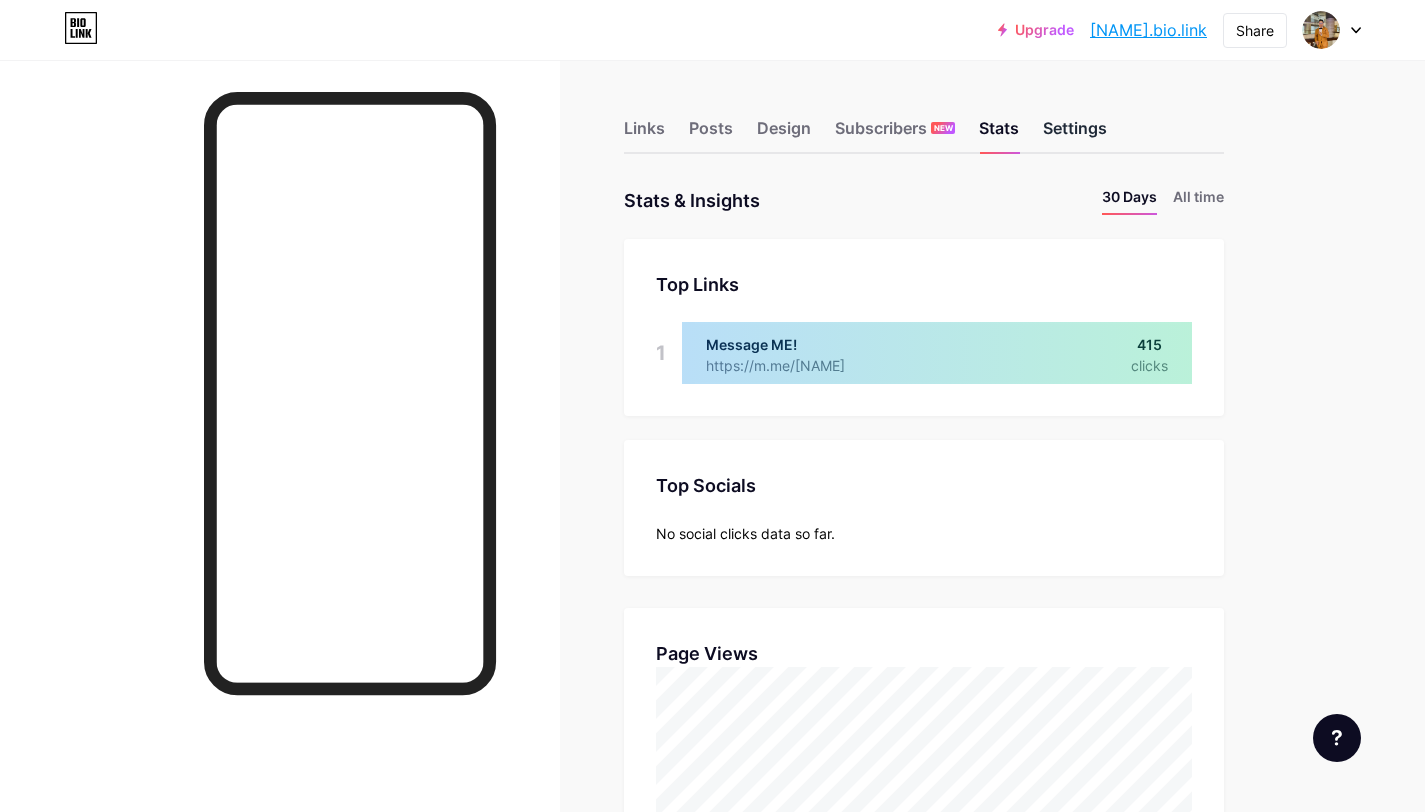 scroll, scrollTop: 999188, scrollLeft: 998575, axis: both 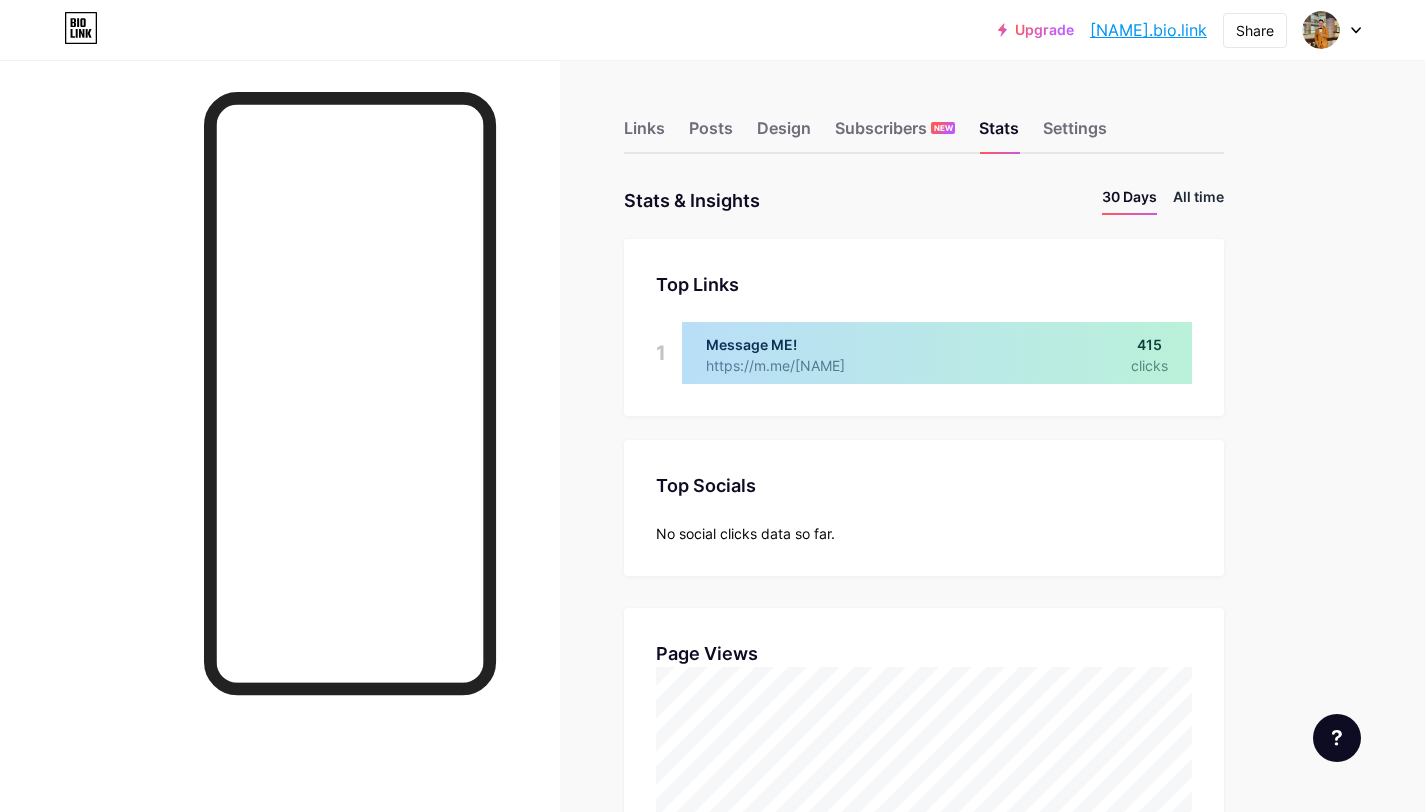 click on "All
time" at bounding box center [1198, 200] 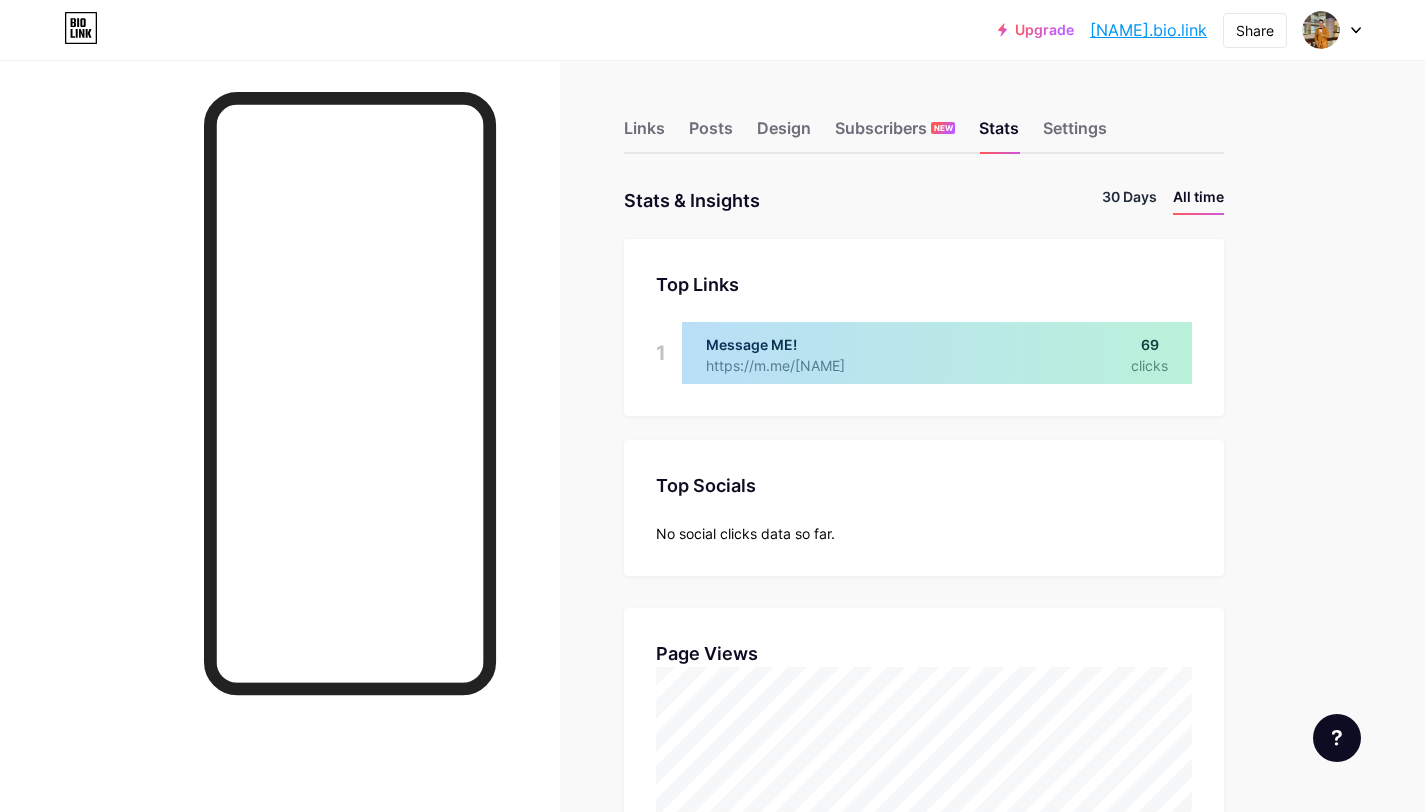 scroll, scrollTop: 999188, scrollLeft: 998575, axis: both 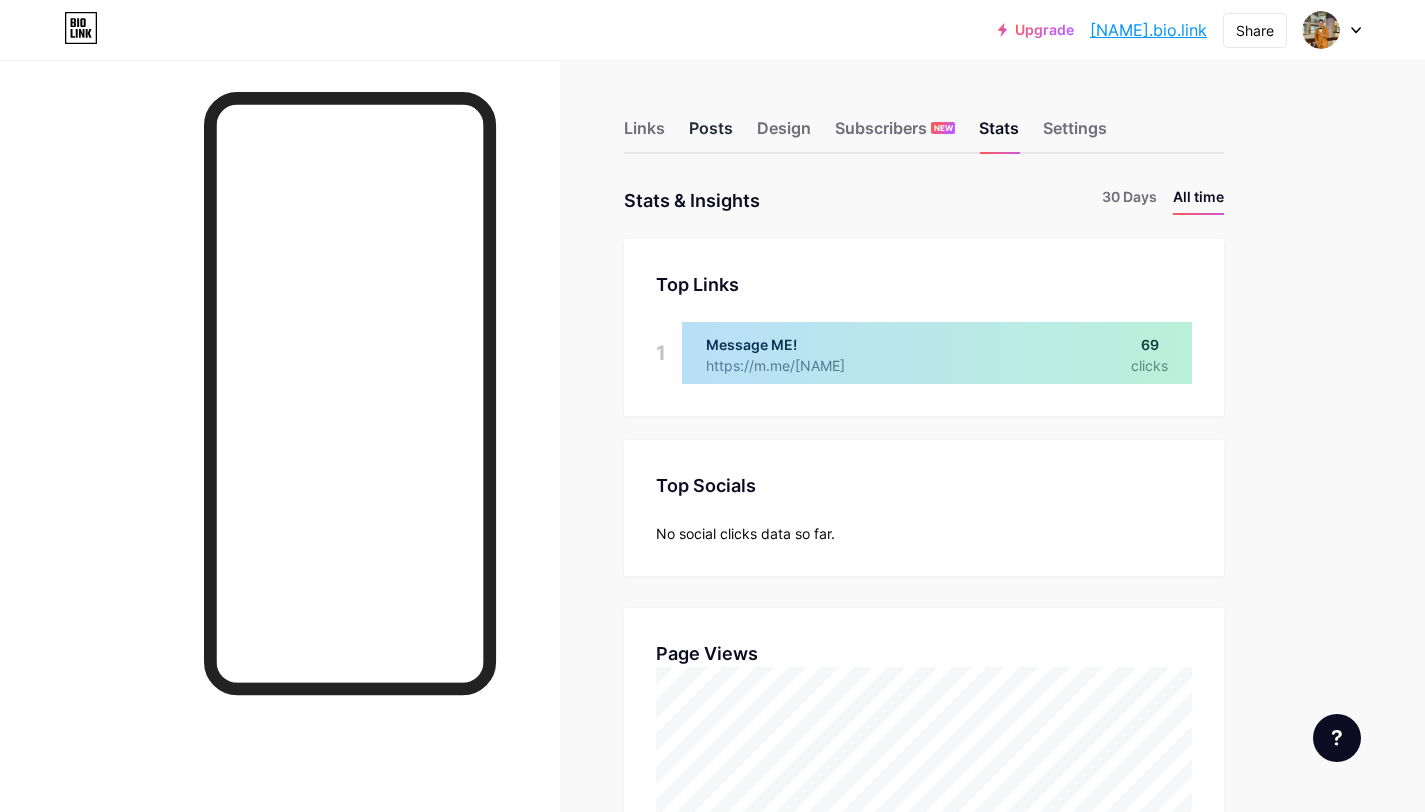 click on "Posts" at bounding box center (711, 134) 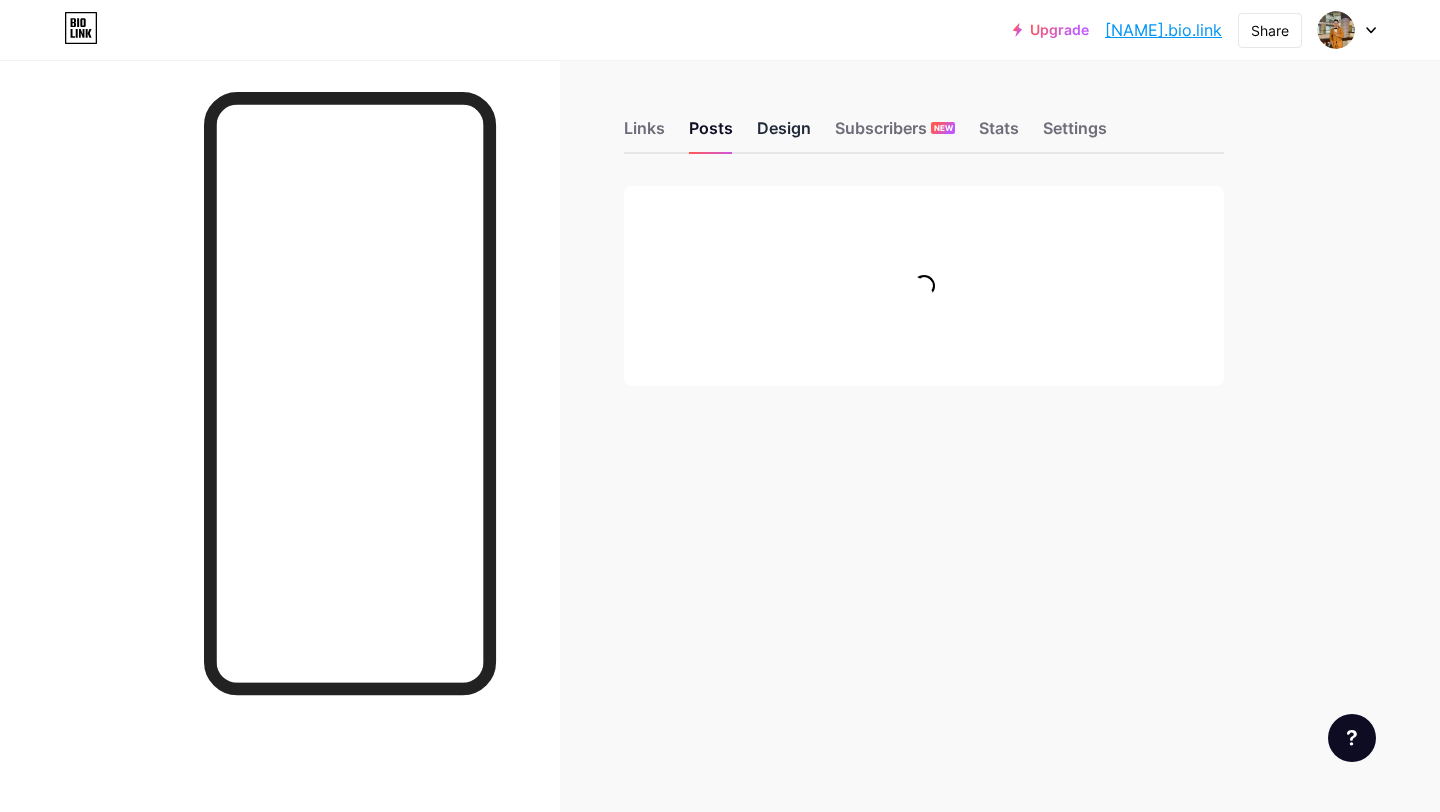 click on "Design" at bounding box center (784, 134) 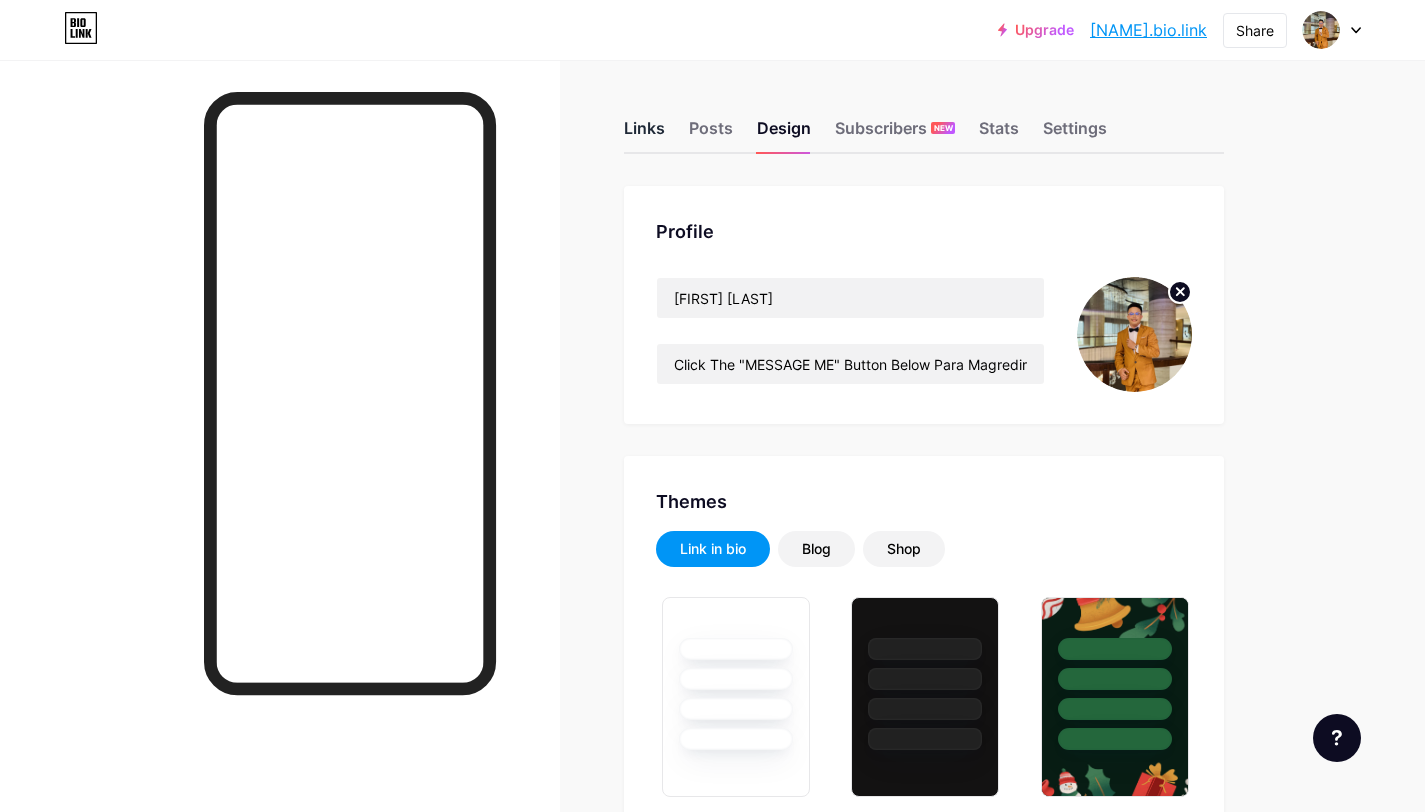 click on "Links" at bounding box center [644, 134] 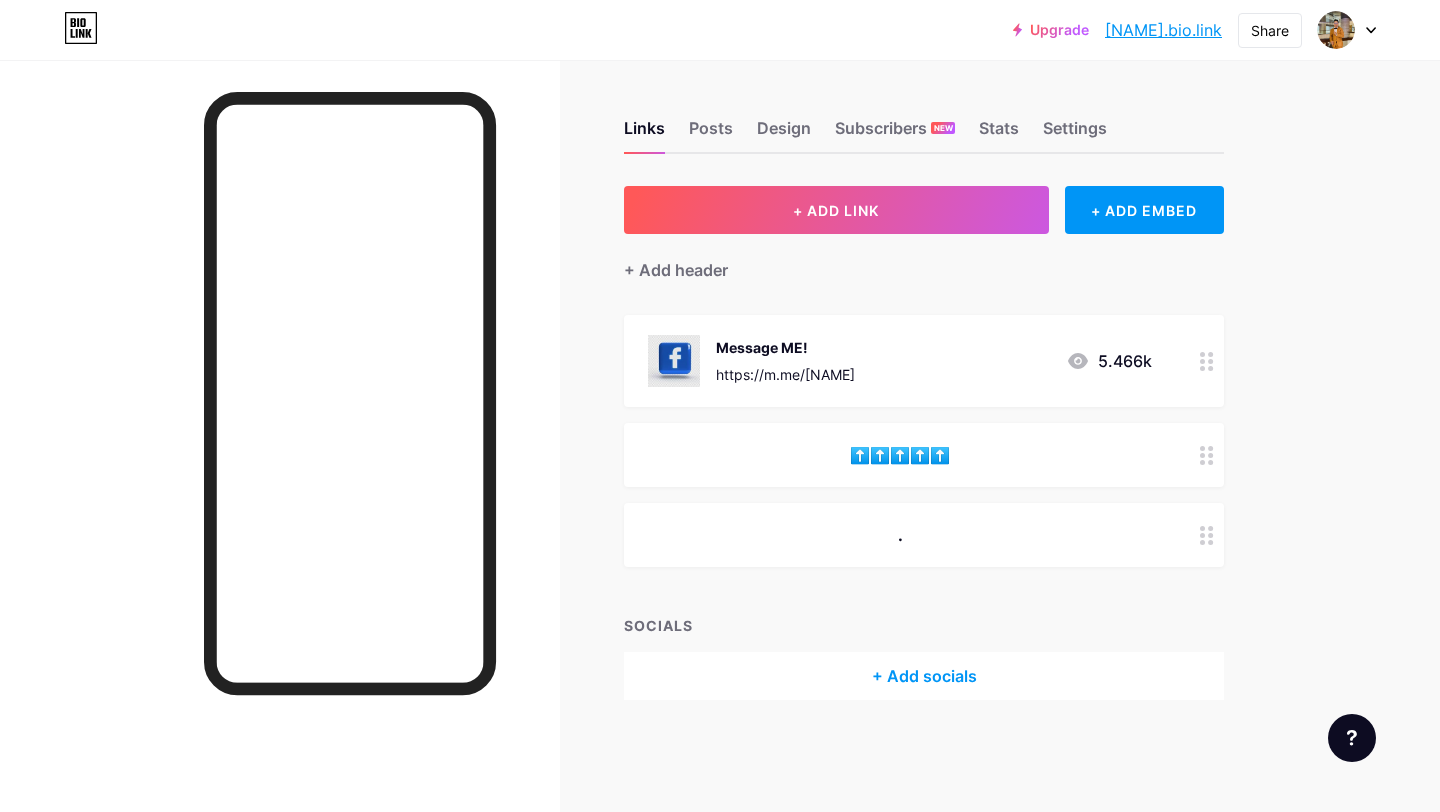 click 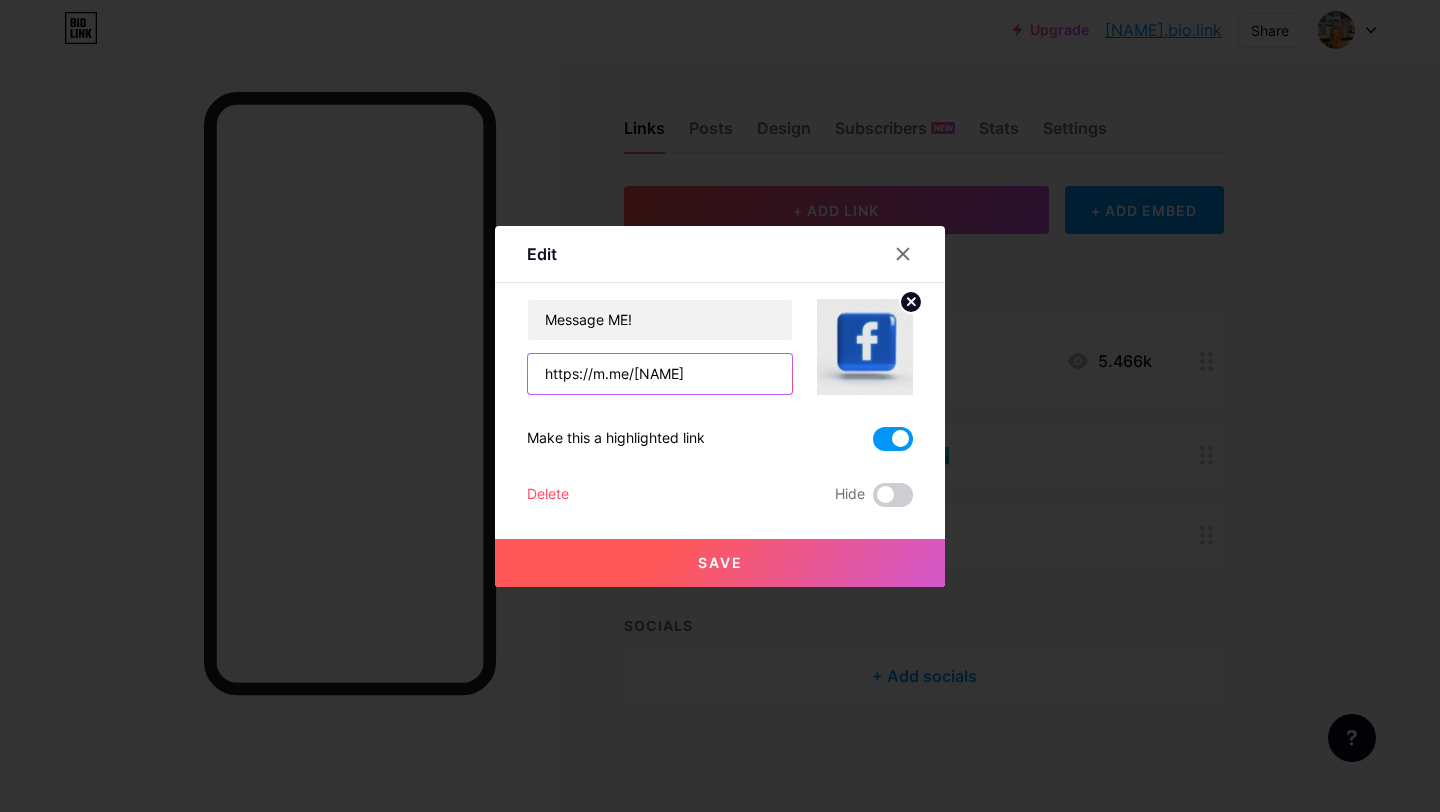click on "https://m.me/charlestayone1" at bounding box center (660, 374) 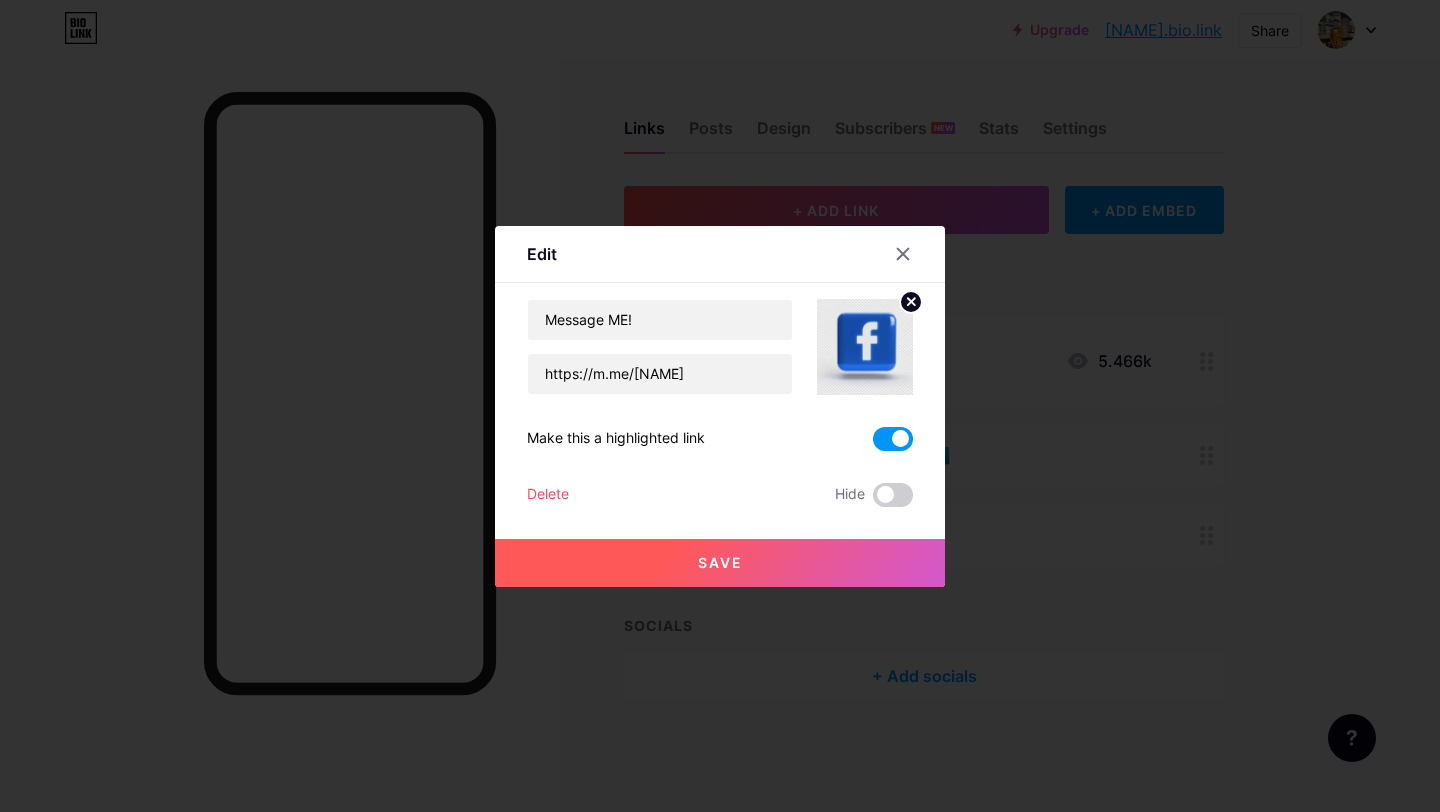 click on "Save" at bounding box center [720, 563] 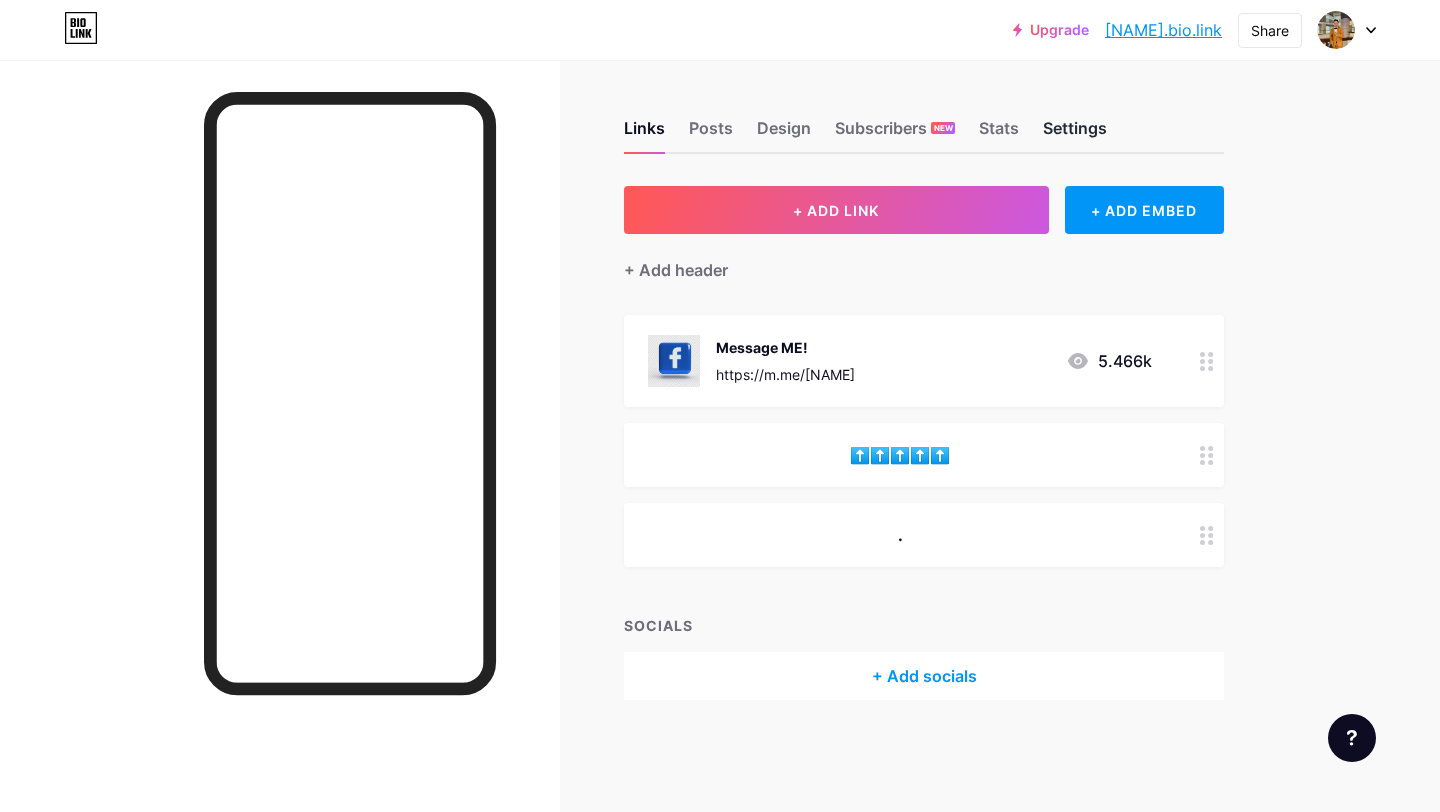 click on "Settings" at bounding box center [1075, 134] 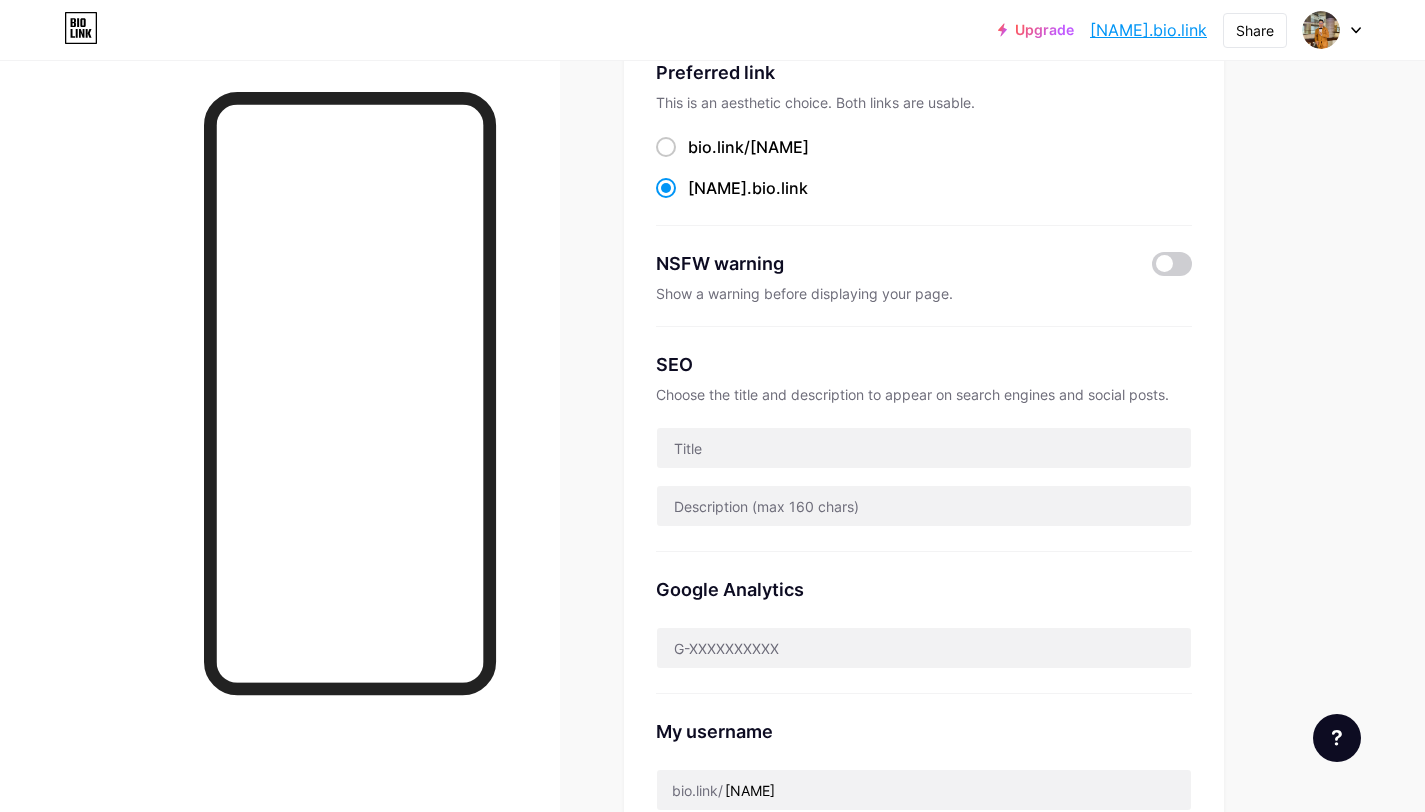 scroll, scrollTop: 0, scrollLeft: 0, axis: both 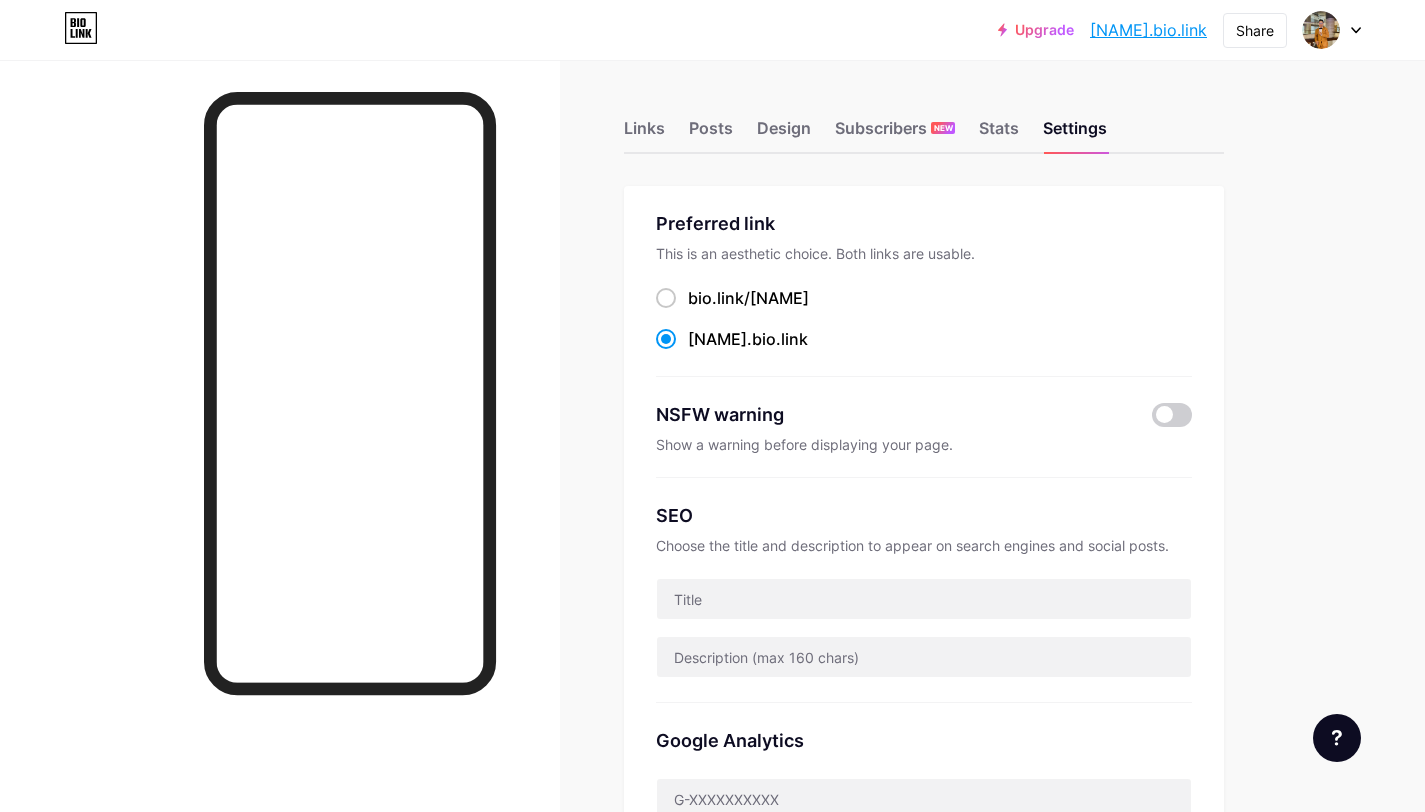 click on "bio.link/ charlesdigal       charlesdigal .bio.link" at bounding box center [924, 319] 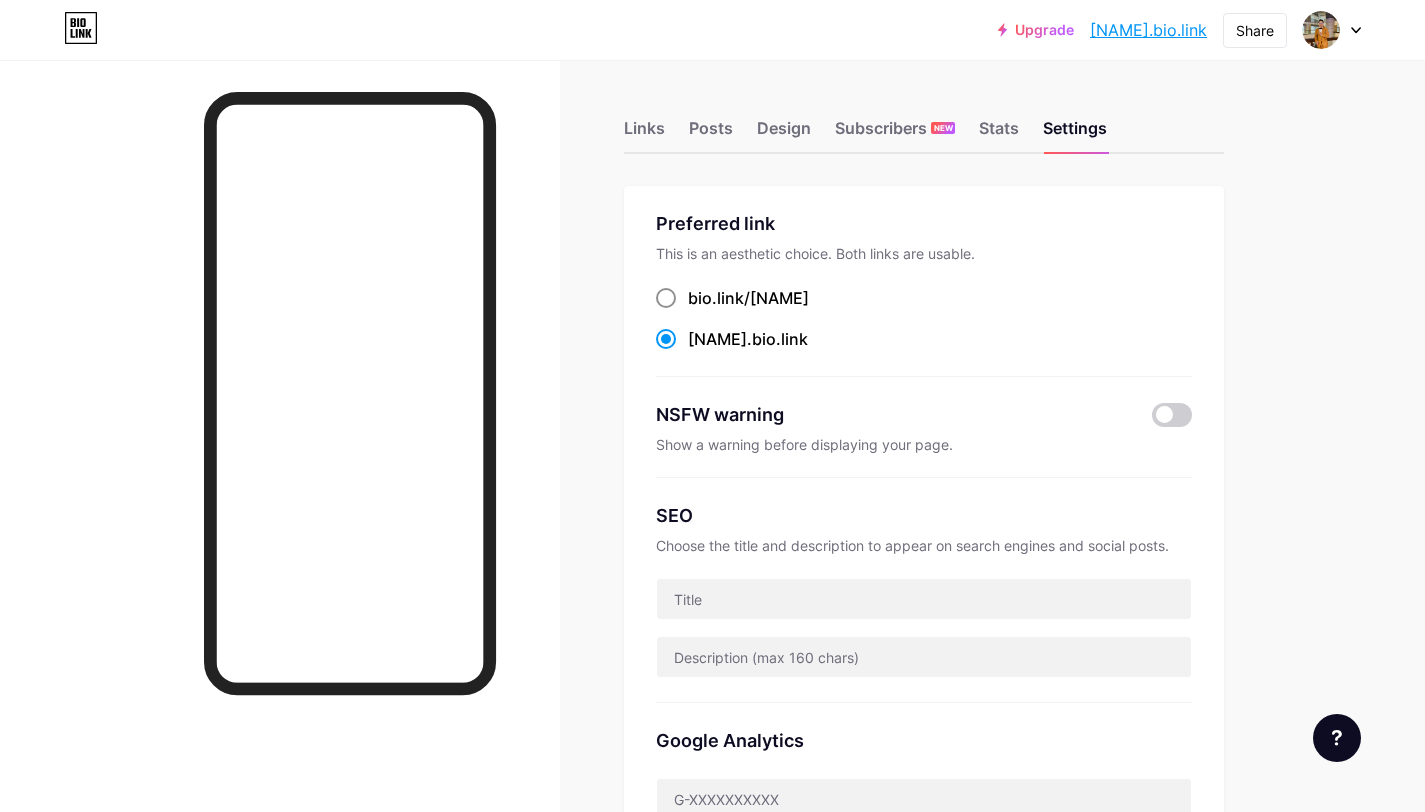 click at bounding box center (666, 298) 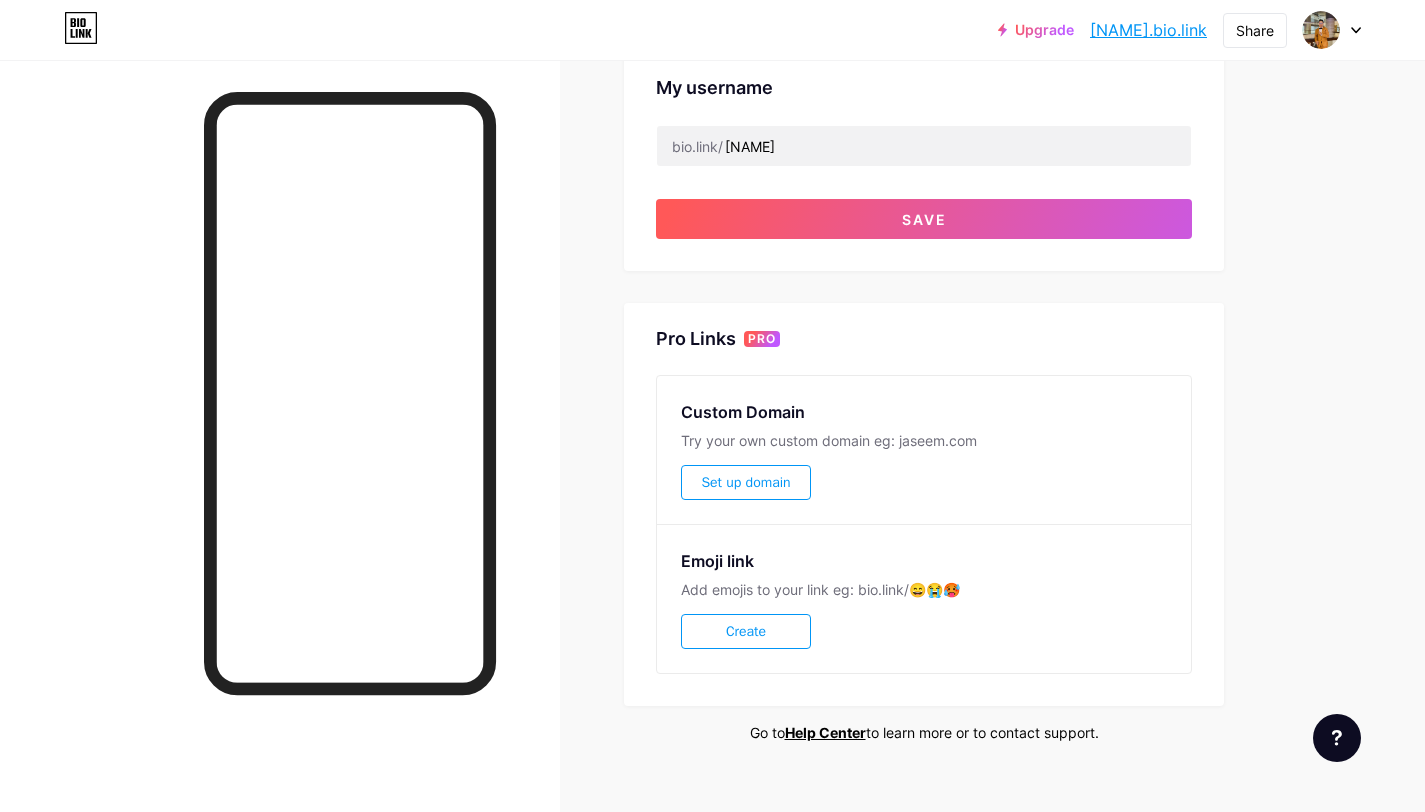 scroll, scrollTop: 824, scrollLeft: 0, axis: vertical 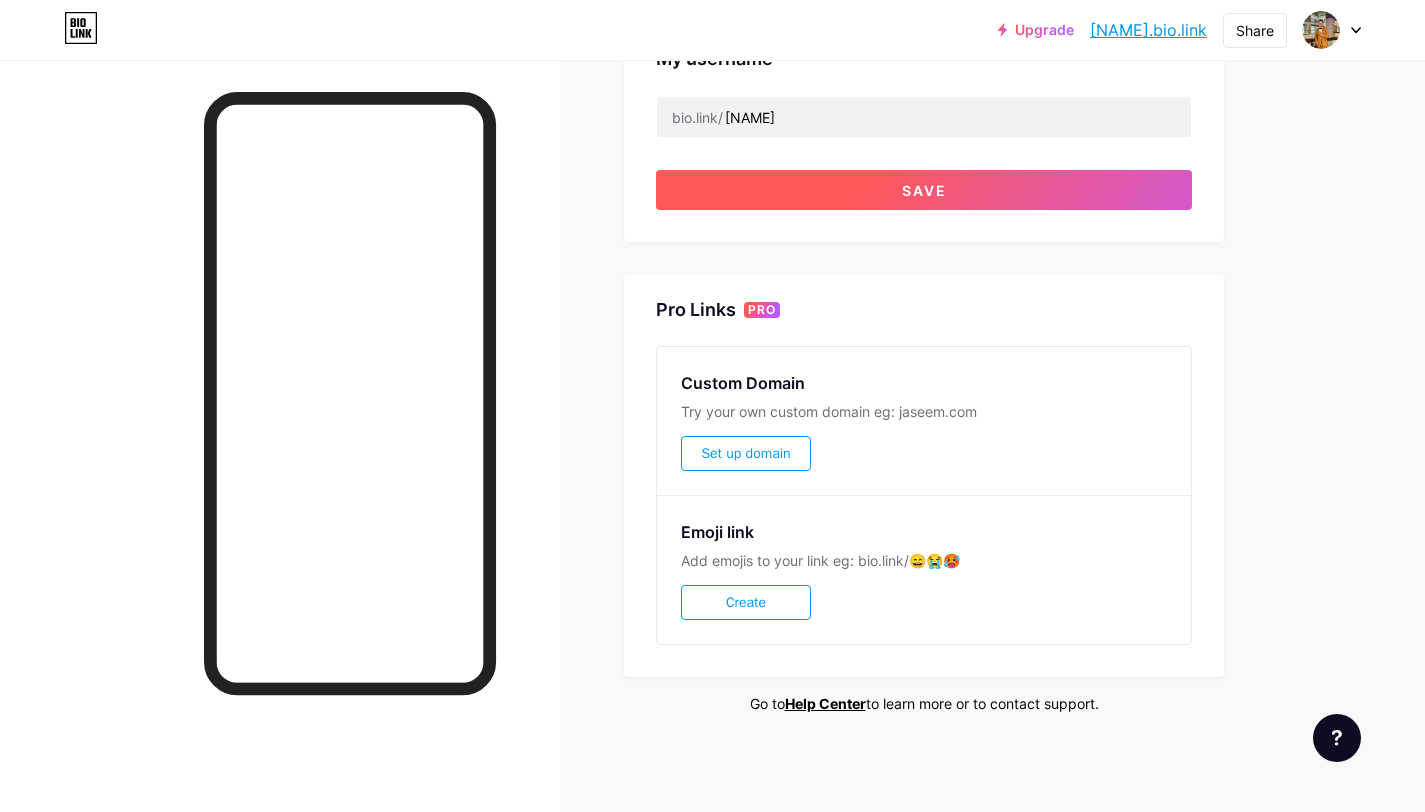 click on "Save" at bounding box center [924, 190] 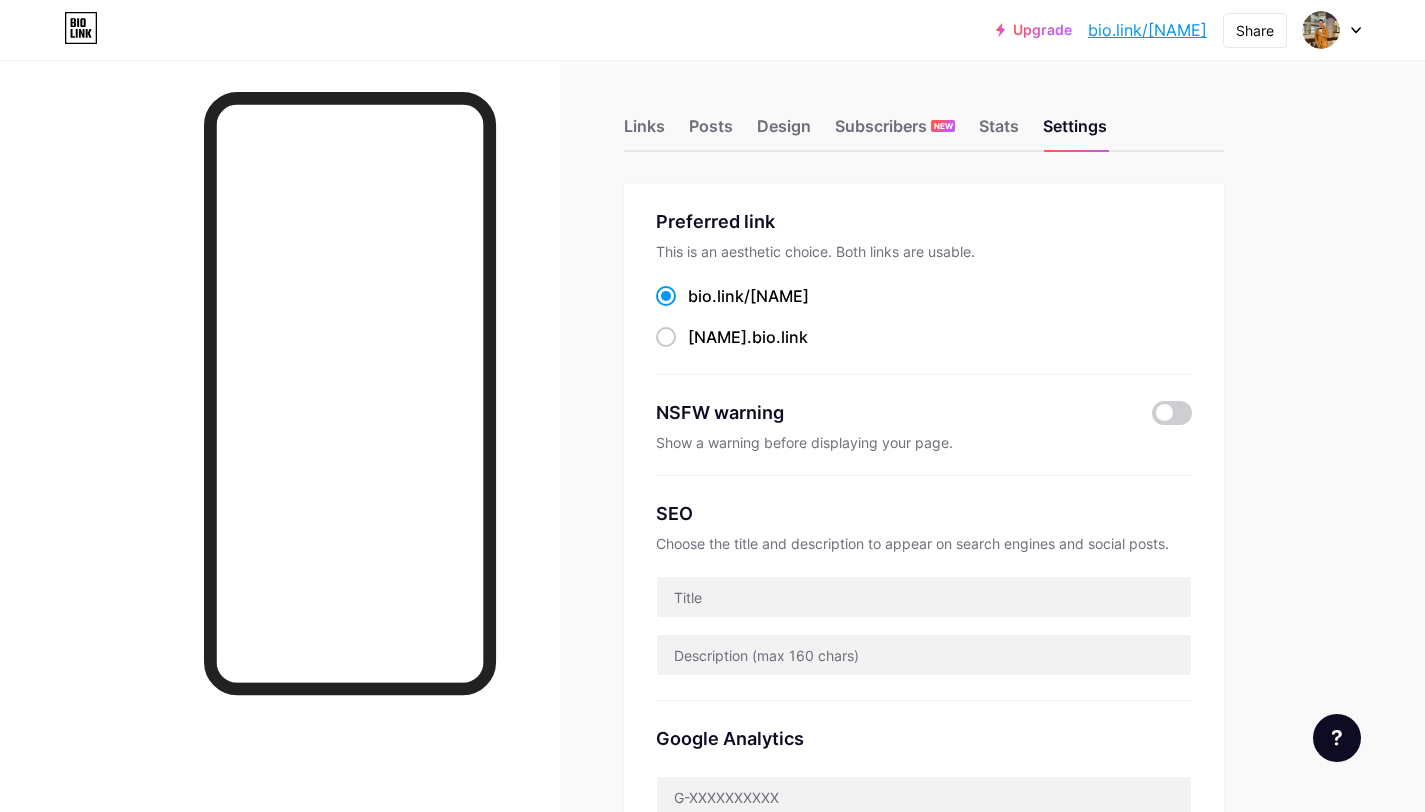scroll, scrollTop: 0, scrollLeft: 0, axis: both 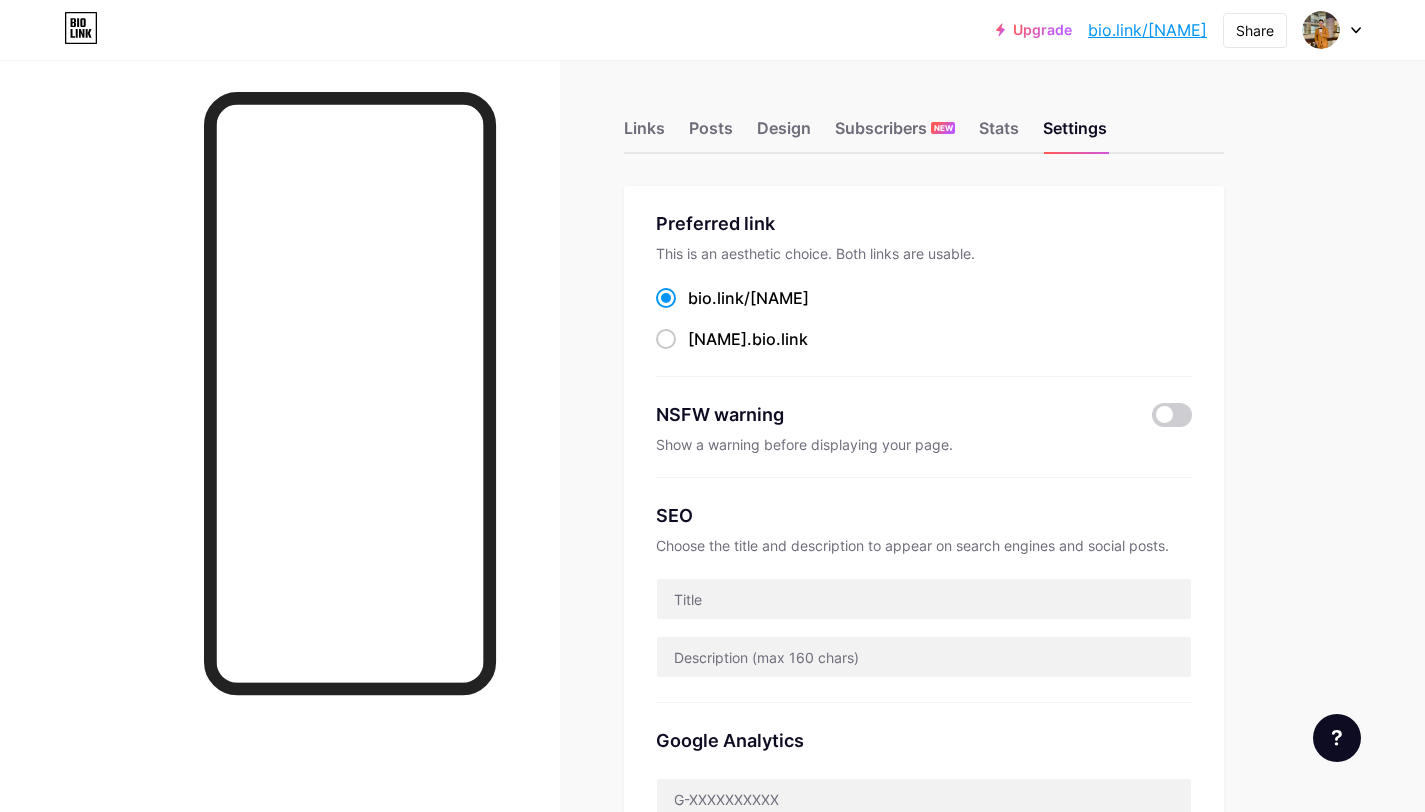 drag, startPoint x: 1053, startPoint y: 25, endPoint x: 1203, endPoint y: 45, distance: 151.32745 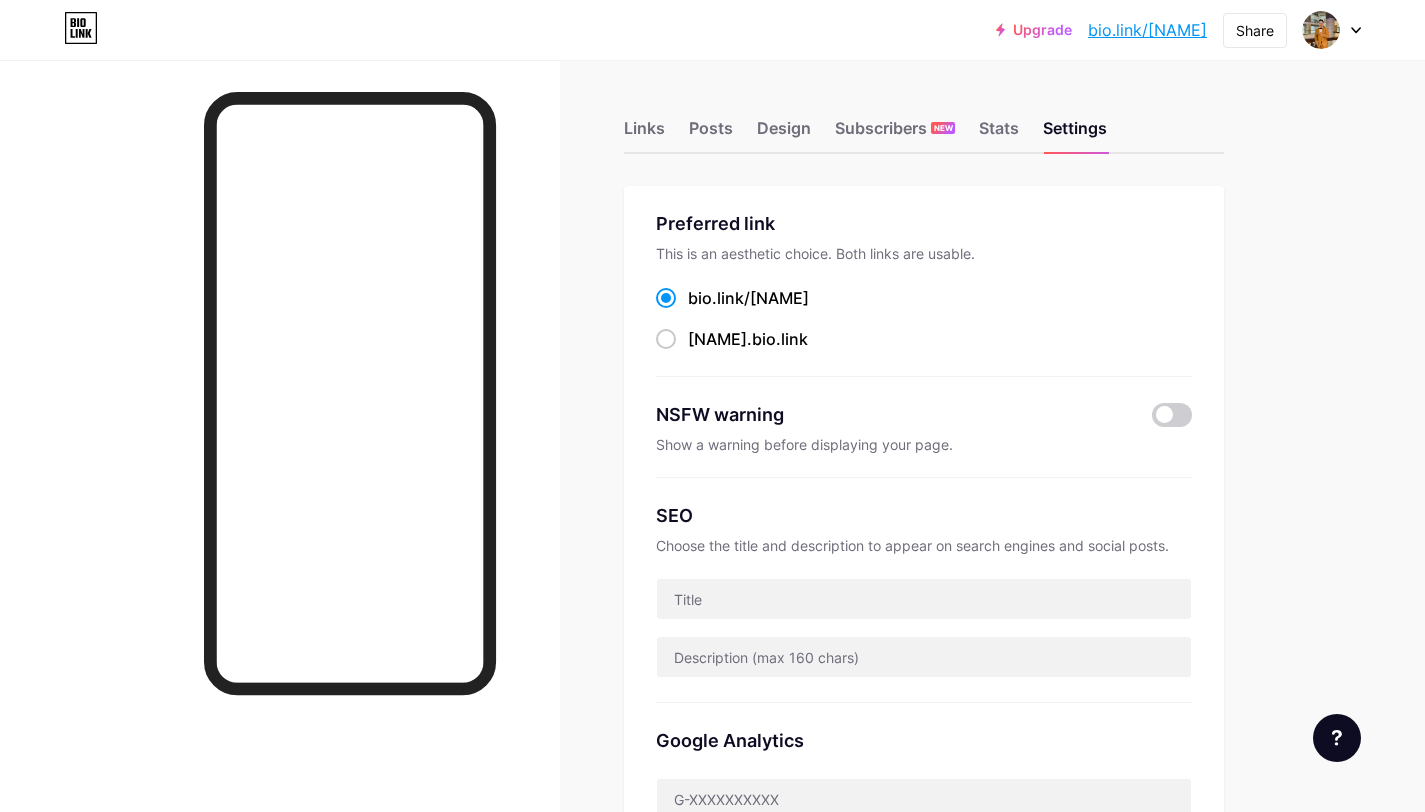 click on "Upgrade   bio.link/charle...   bio.link/charlesdigal" at bounding box center (1101, 30) 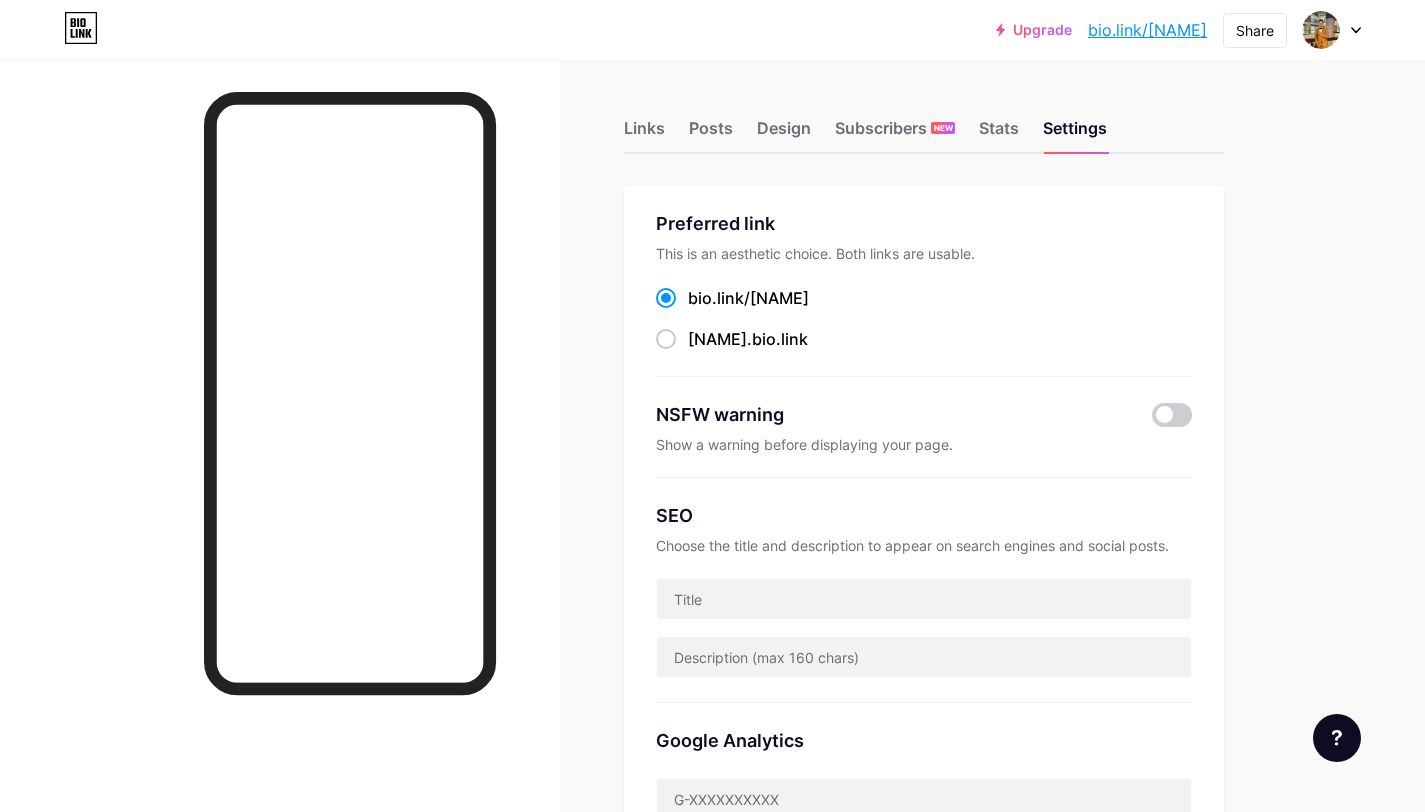copy on "bio.link/charlesdigal" 